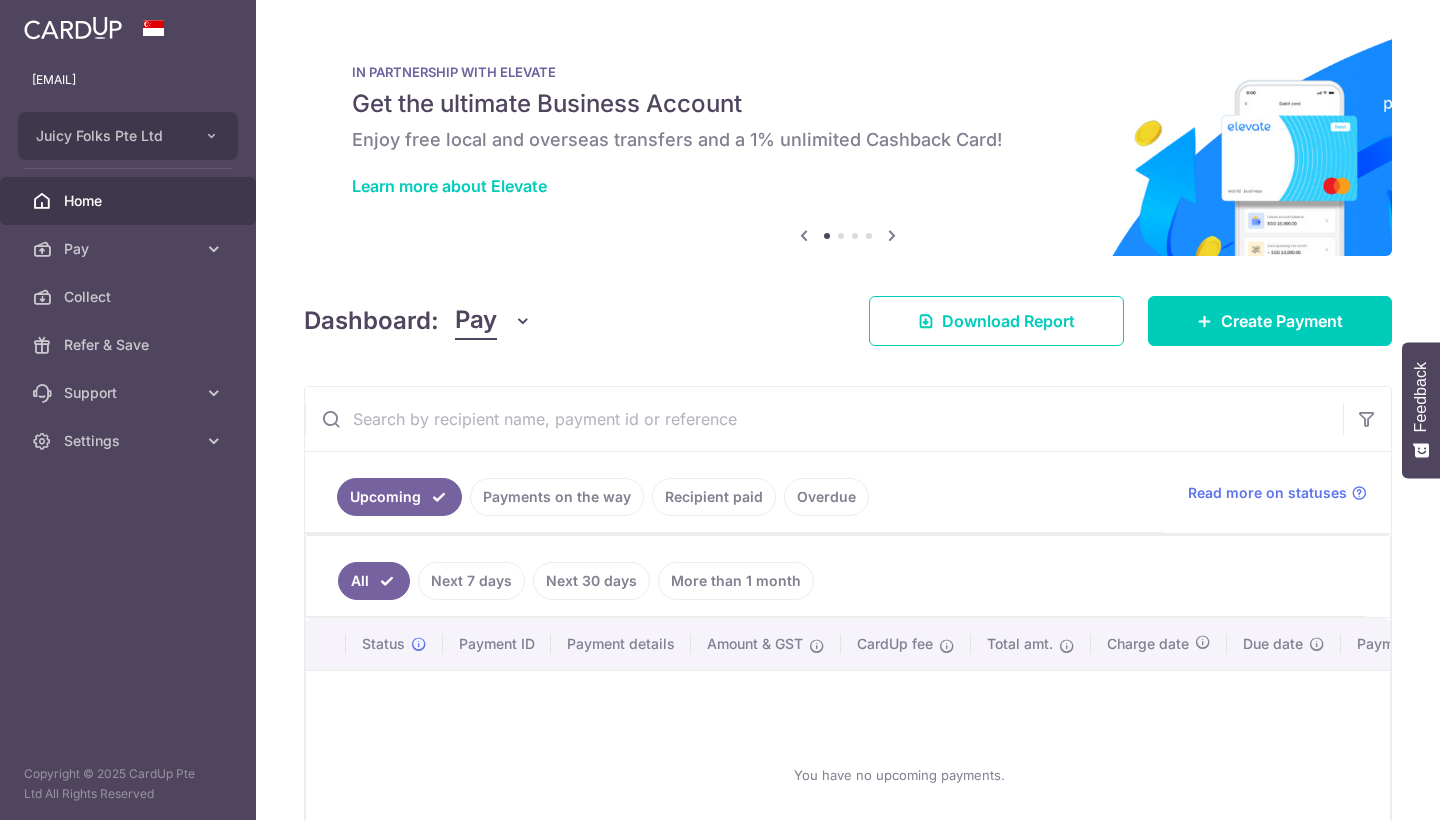 scroll, scrollTop: 0, scrollLeft: 0, axis: both 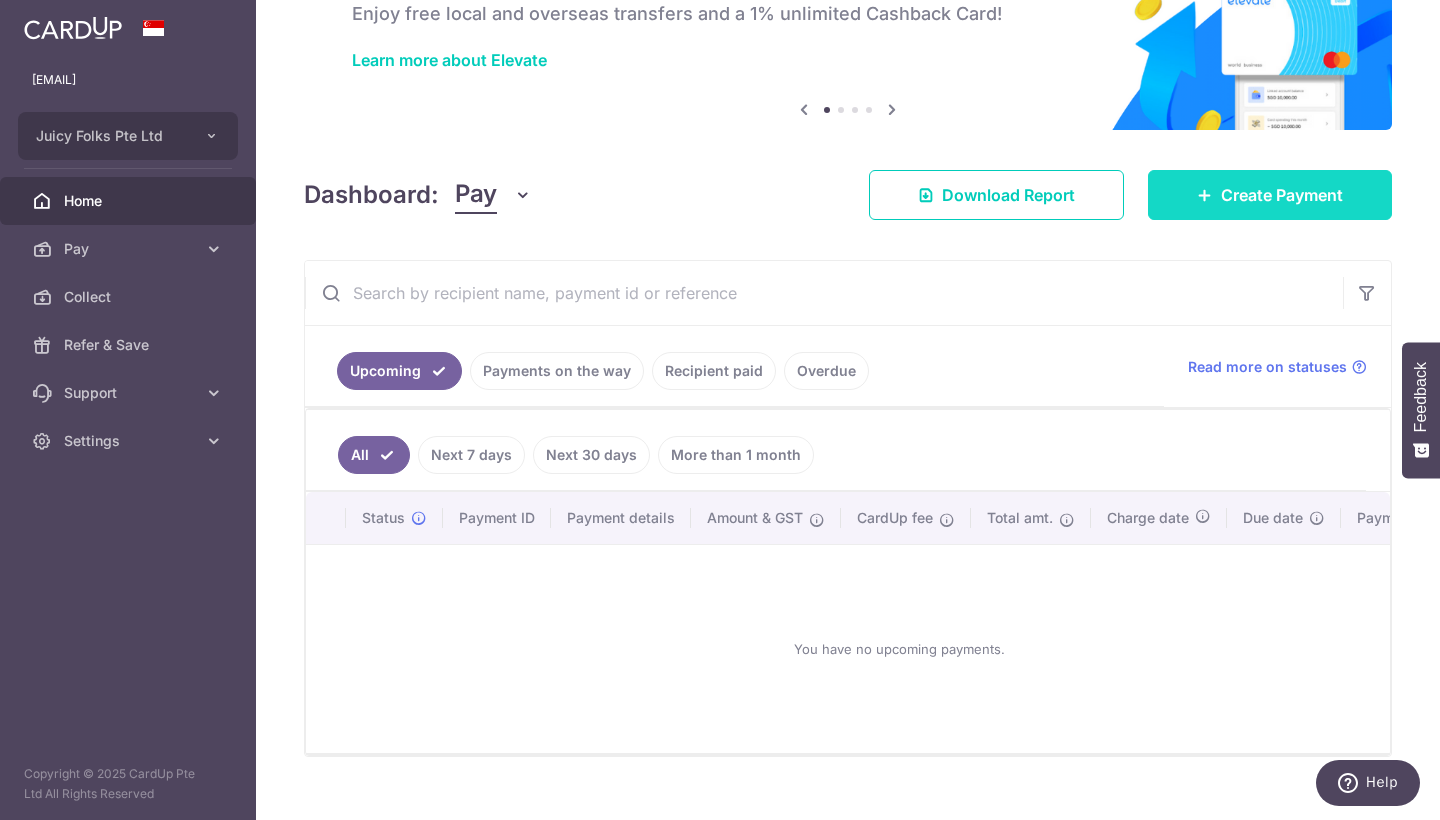 click on "Create Payment" at bounding box center [1282, 195] 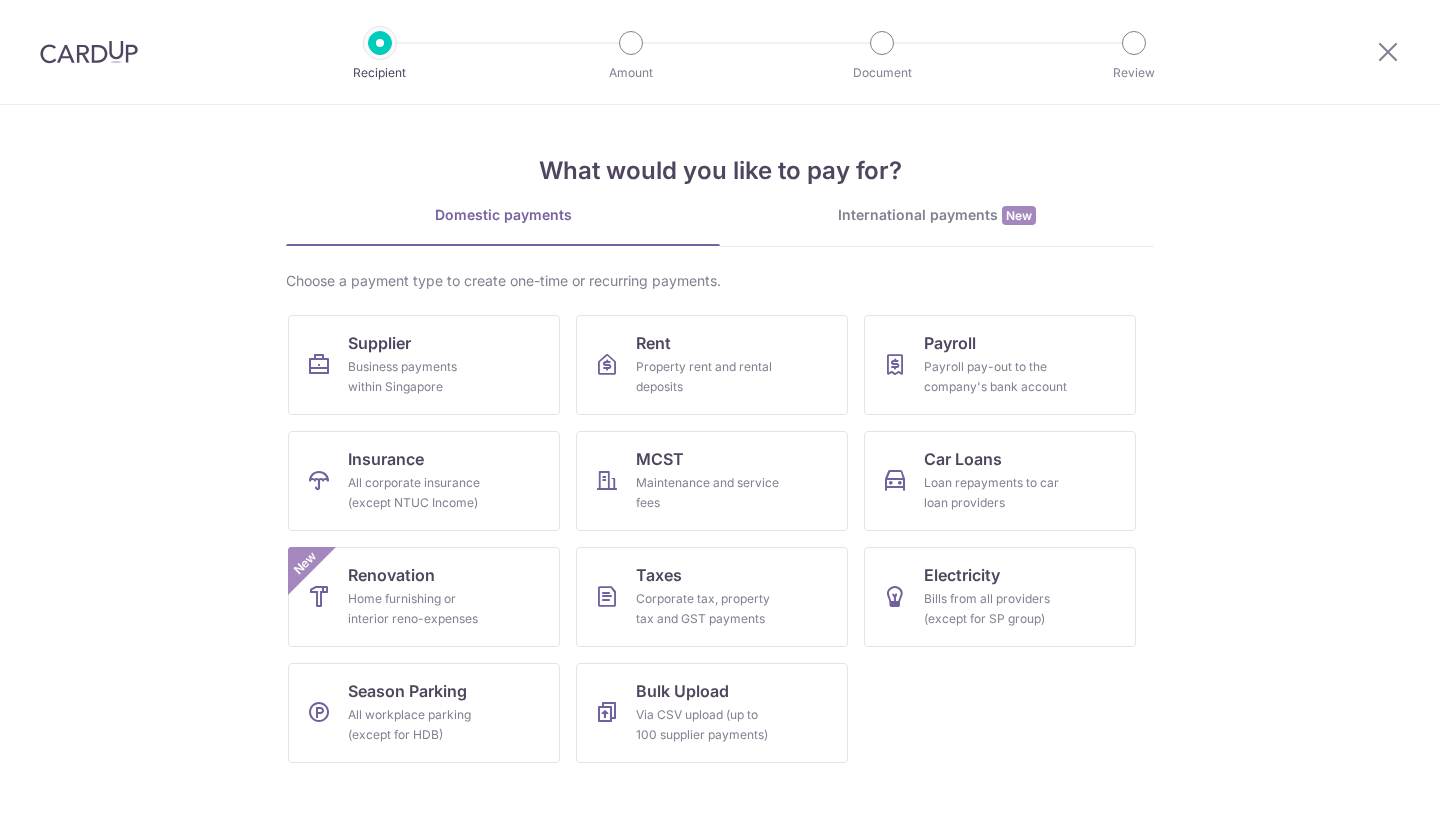 scroll, scrollTop: 0, scrollLeft: 0, axis: both 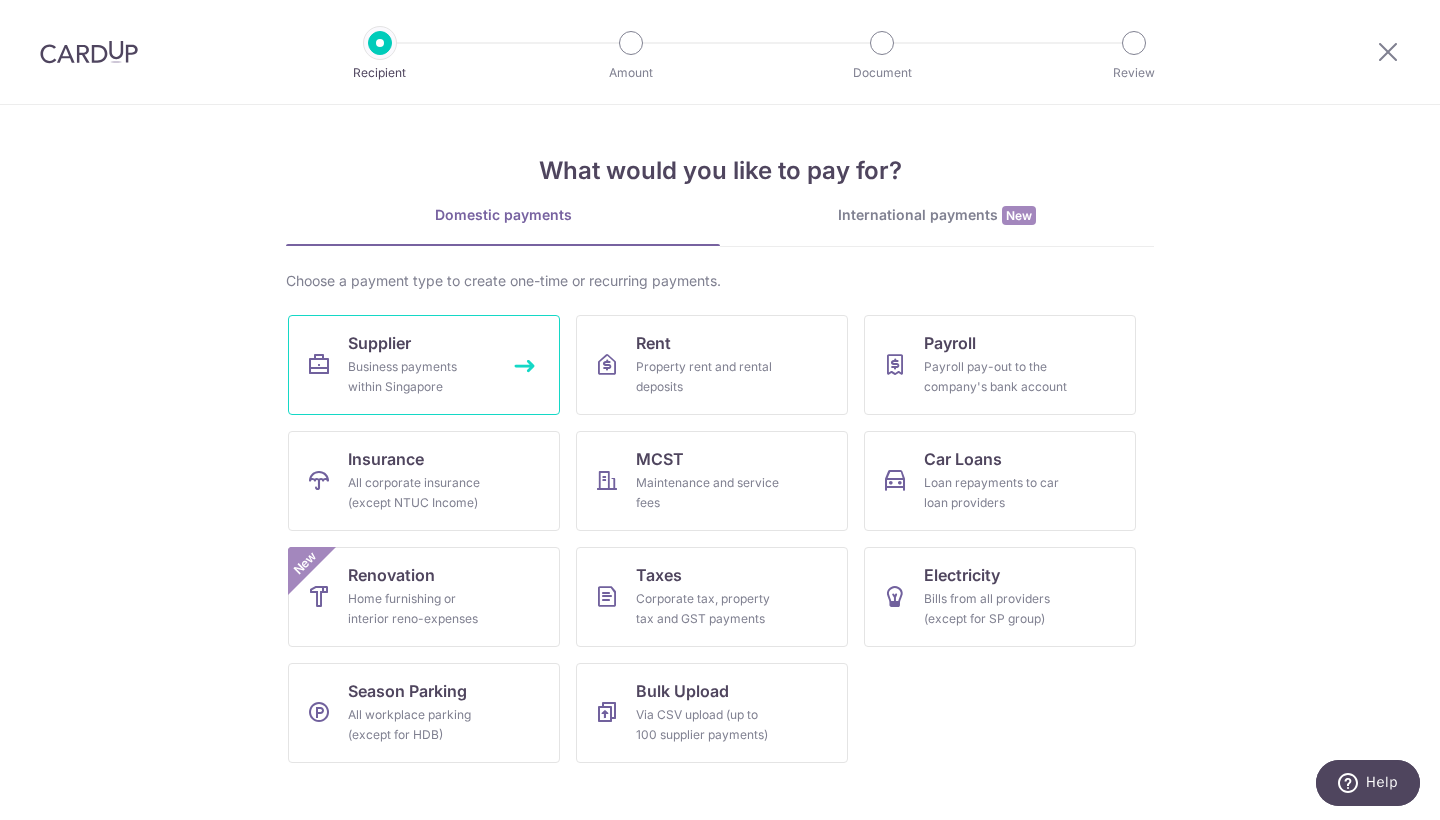 click on "Supplier Business payments within Singapore" at bounding box center [424, 365] 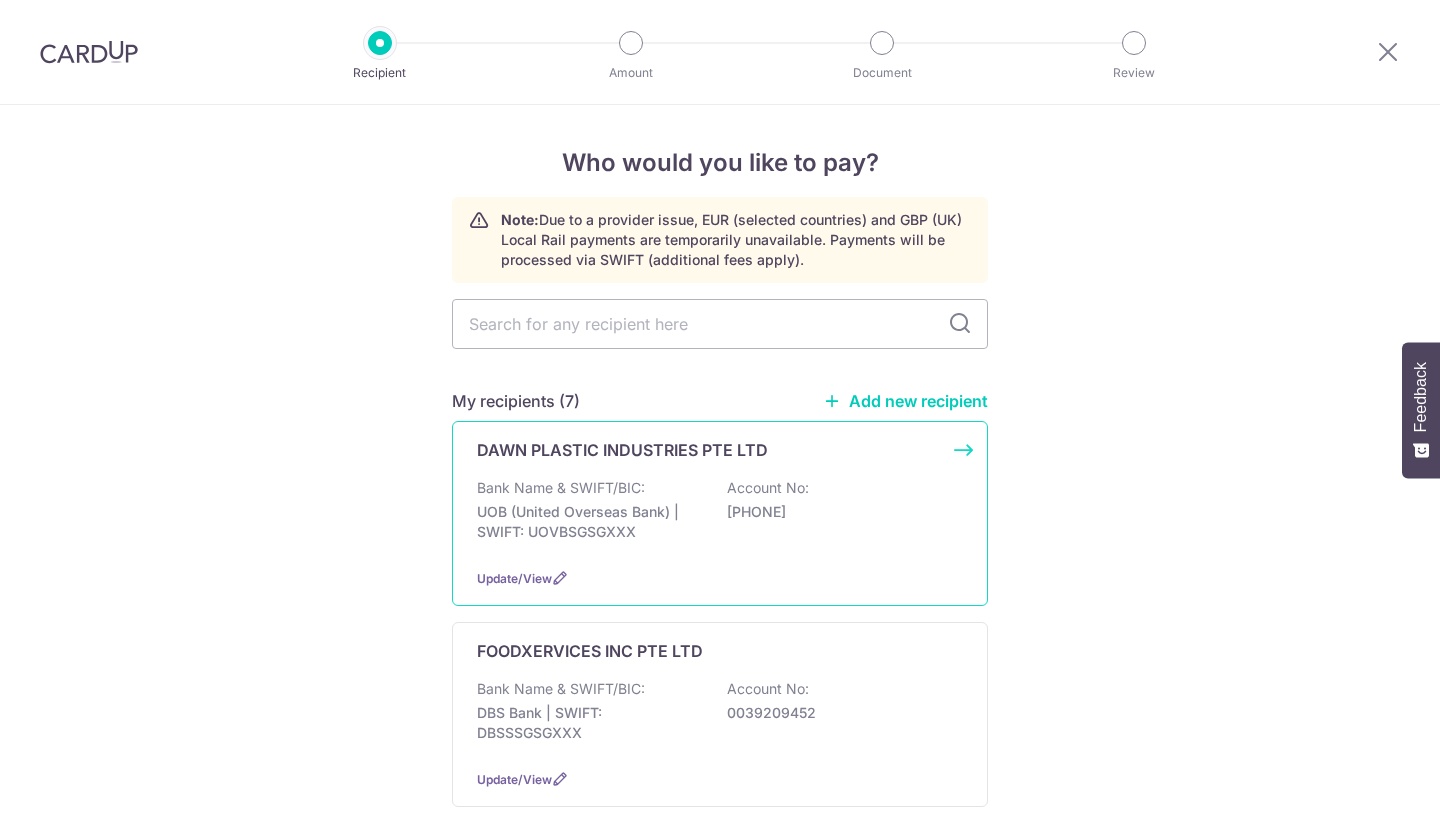 scroll, scrollTop: 0, scrollLeft: 0, axis: both 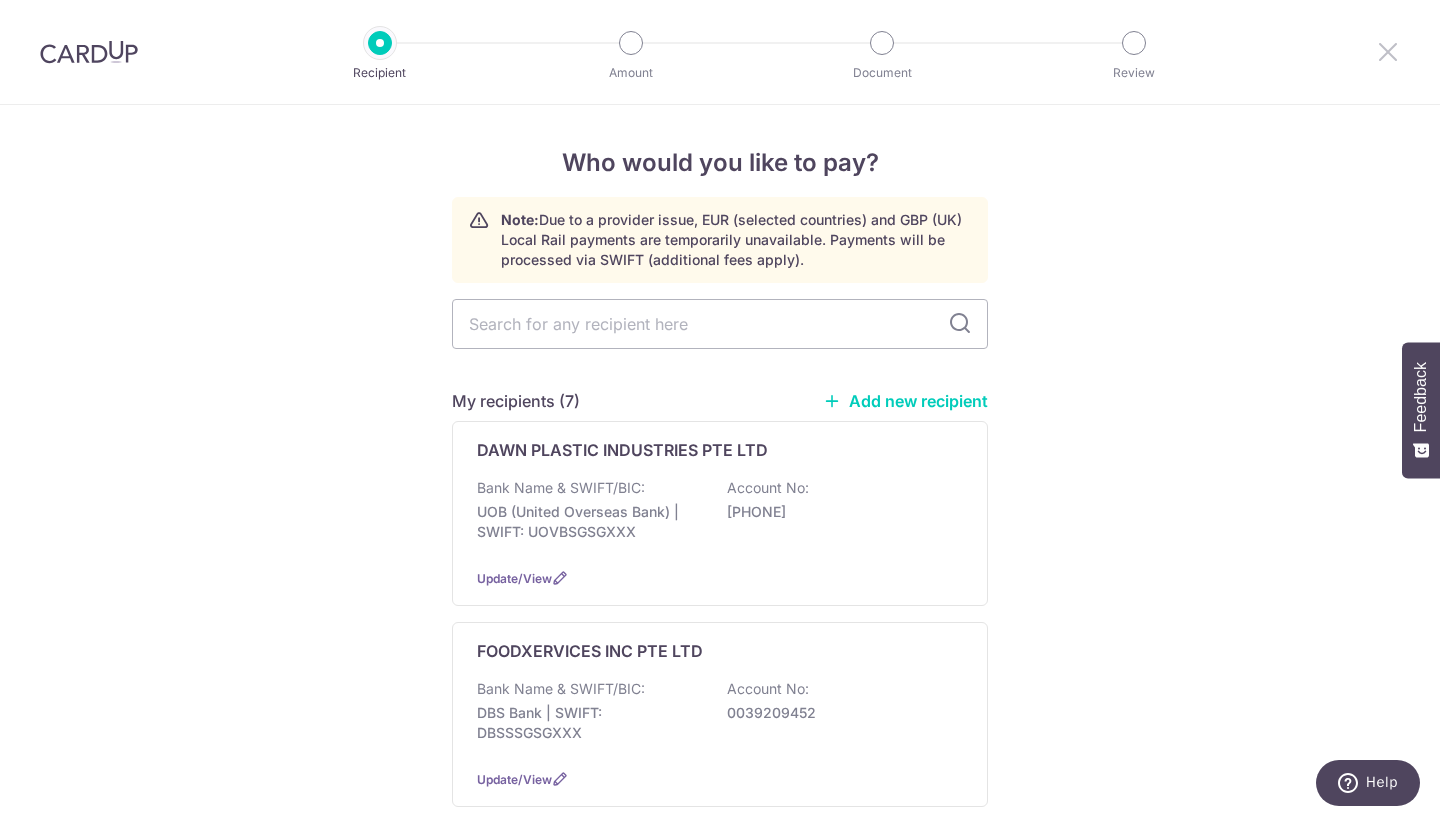 click at bounding box center [1388, 51] 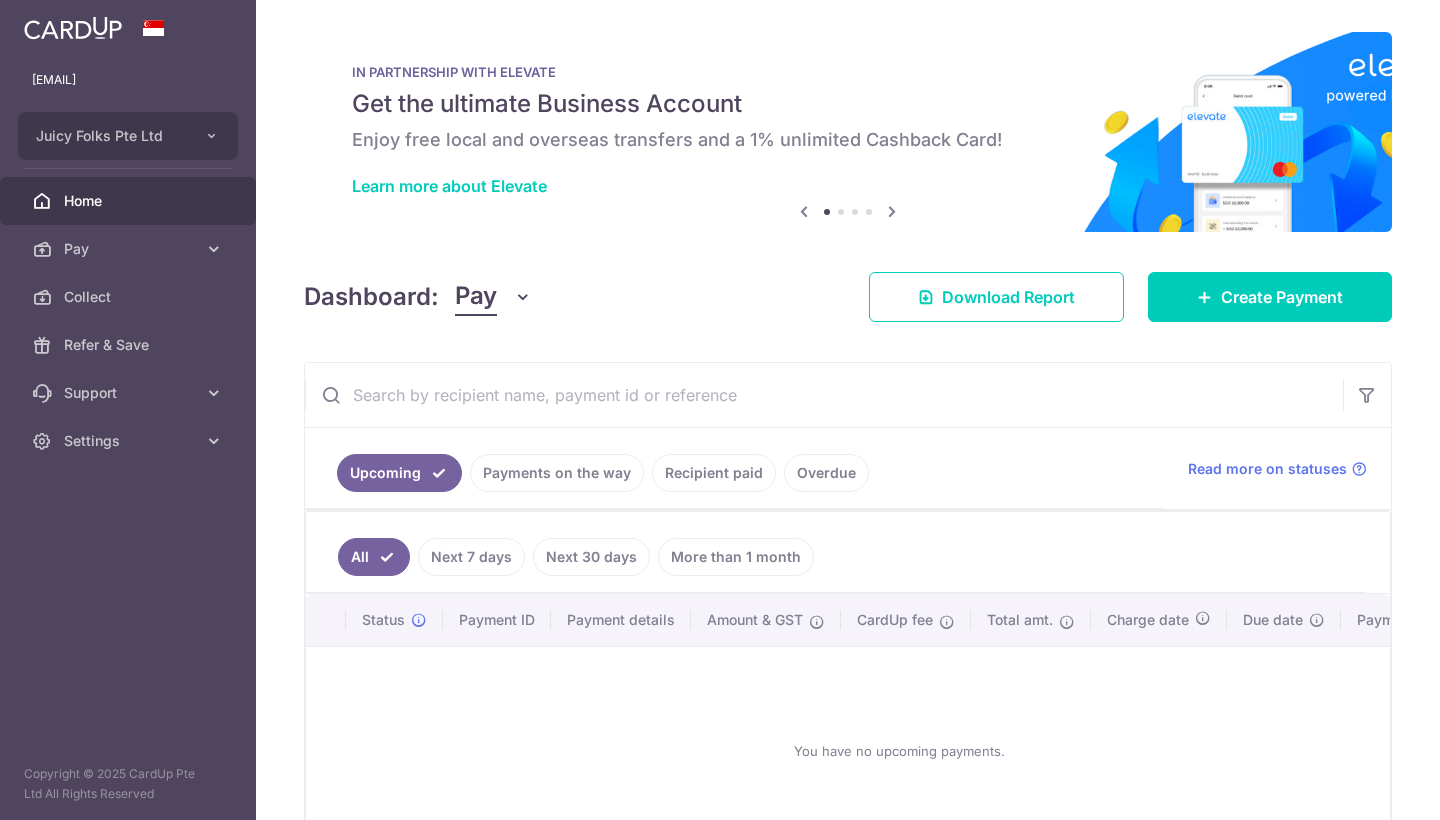scroll, scrollTop: 0, scrollLeft: 0, axis: both 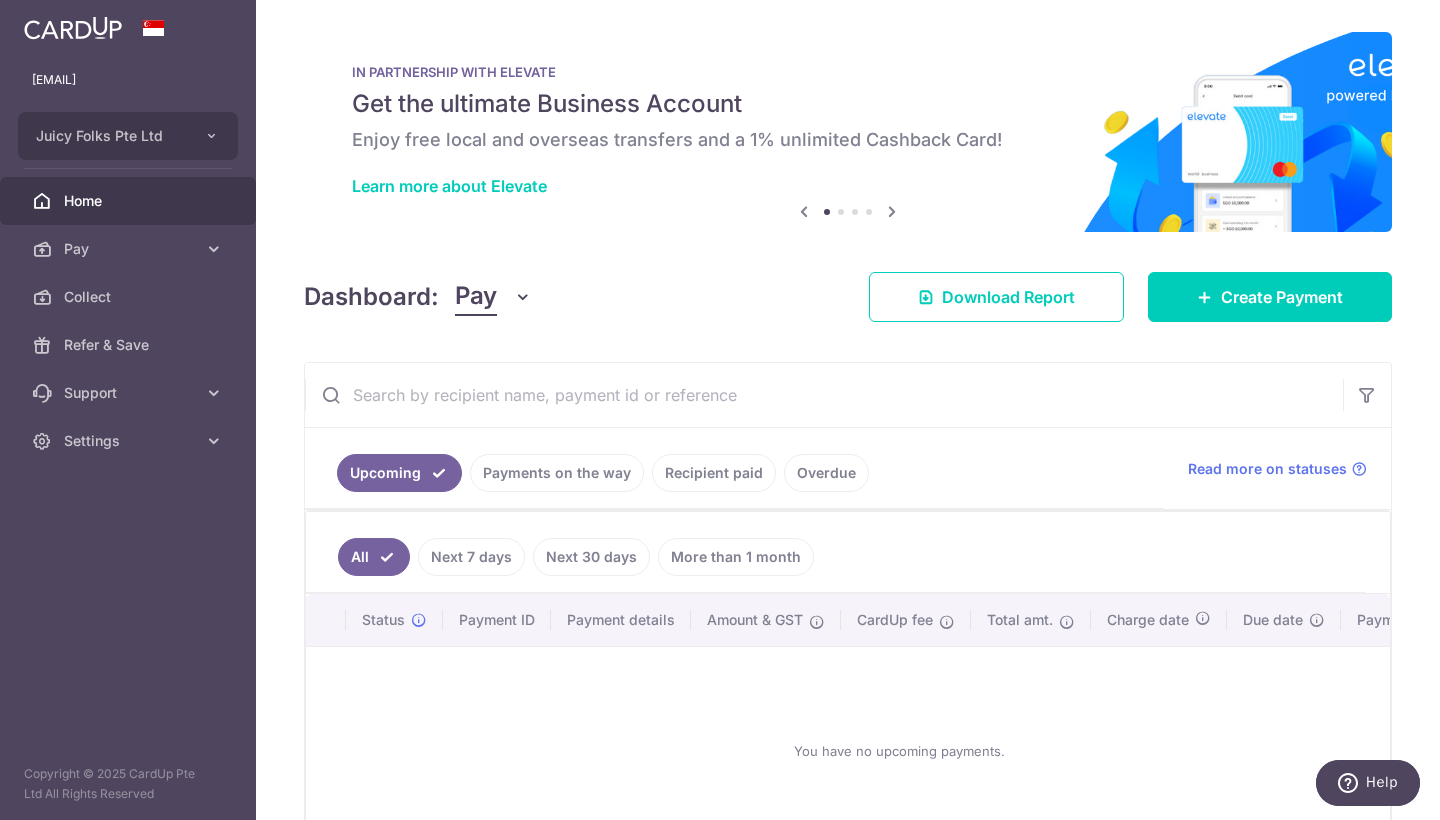 click on "Recipient paid" at bounding box center (714, 473) 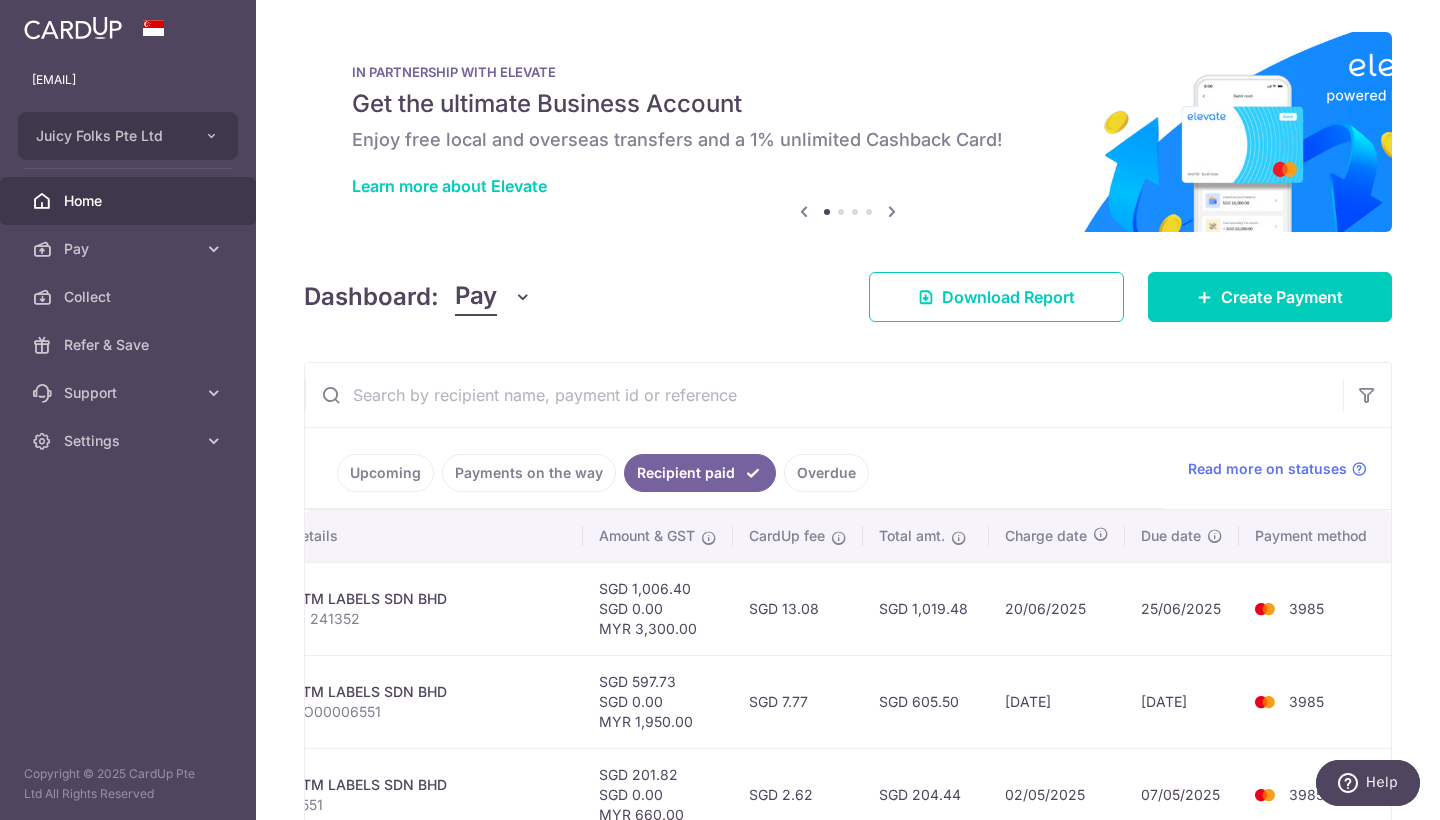 scroll, scrollTop: 0, scrollLeft: 447, axis: horizontal 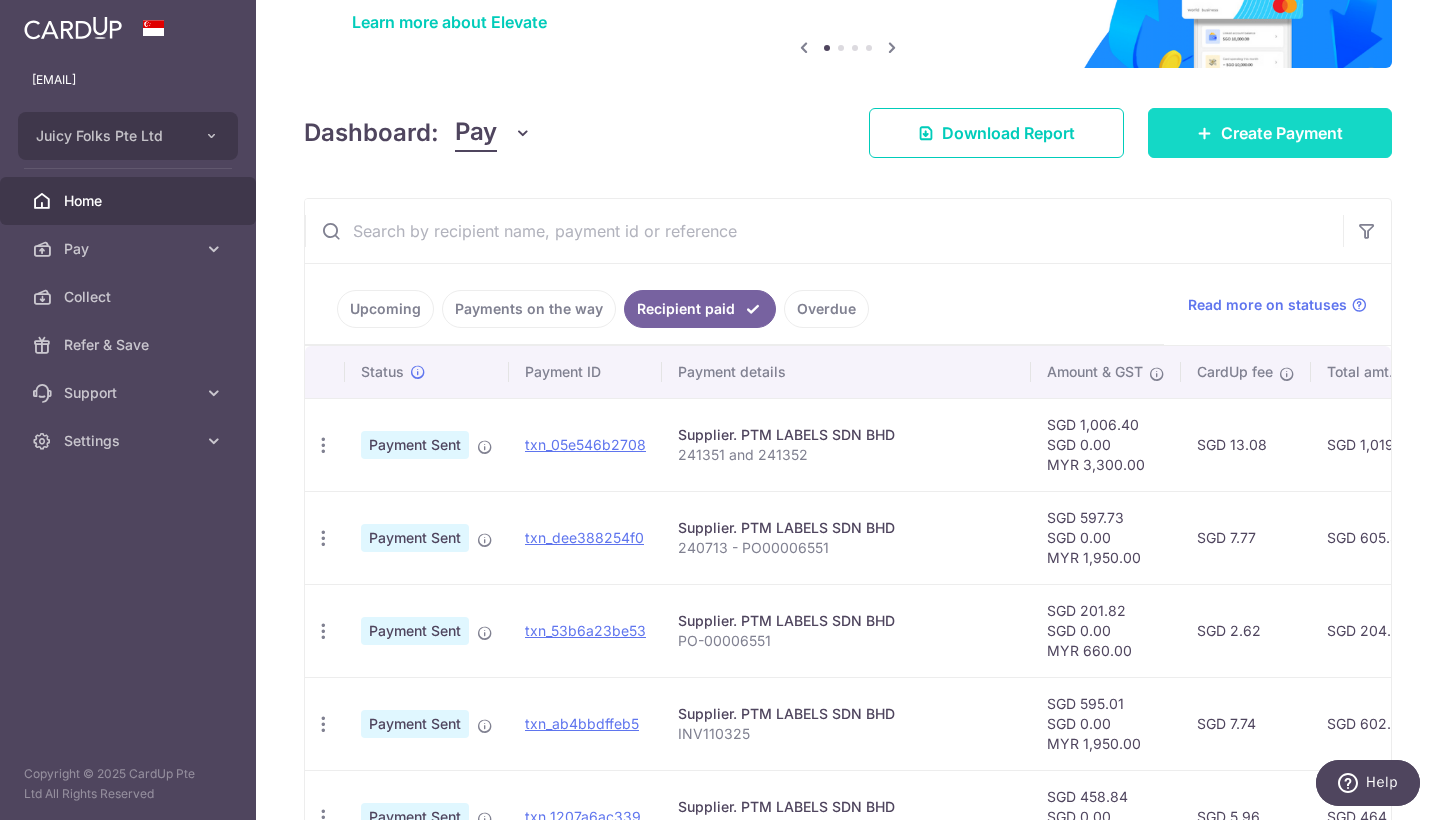 click on "Create Payment" at bounding box center [1270, 133] 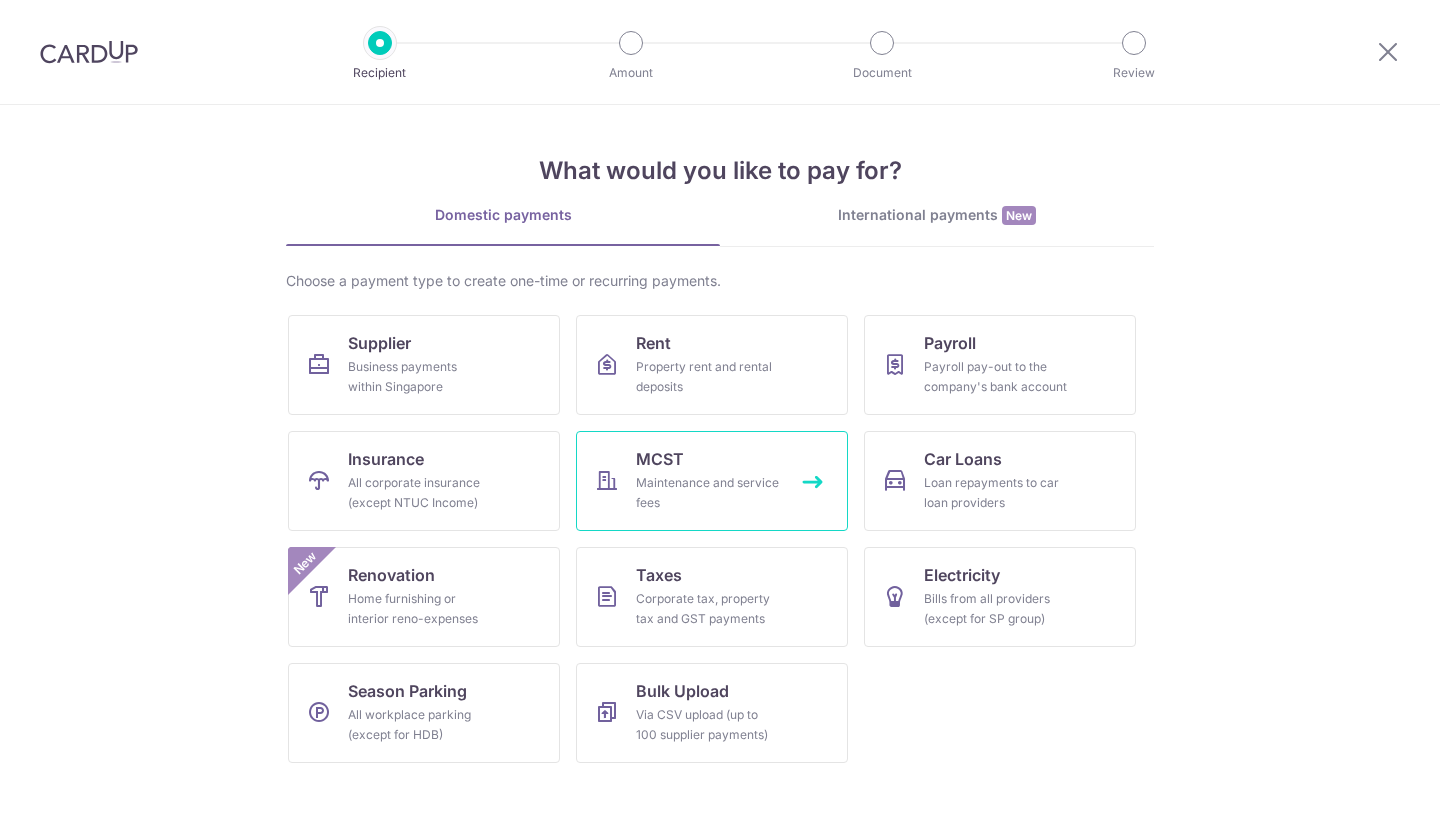 scroll, scrollTop: 0, scrollLeft: 0, axis: both 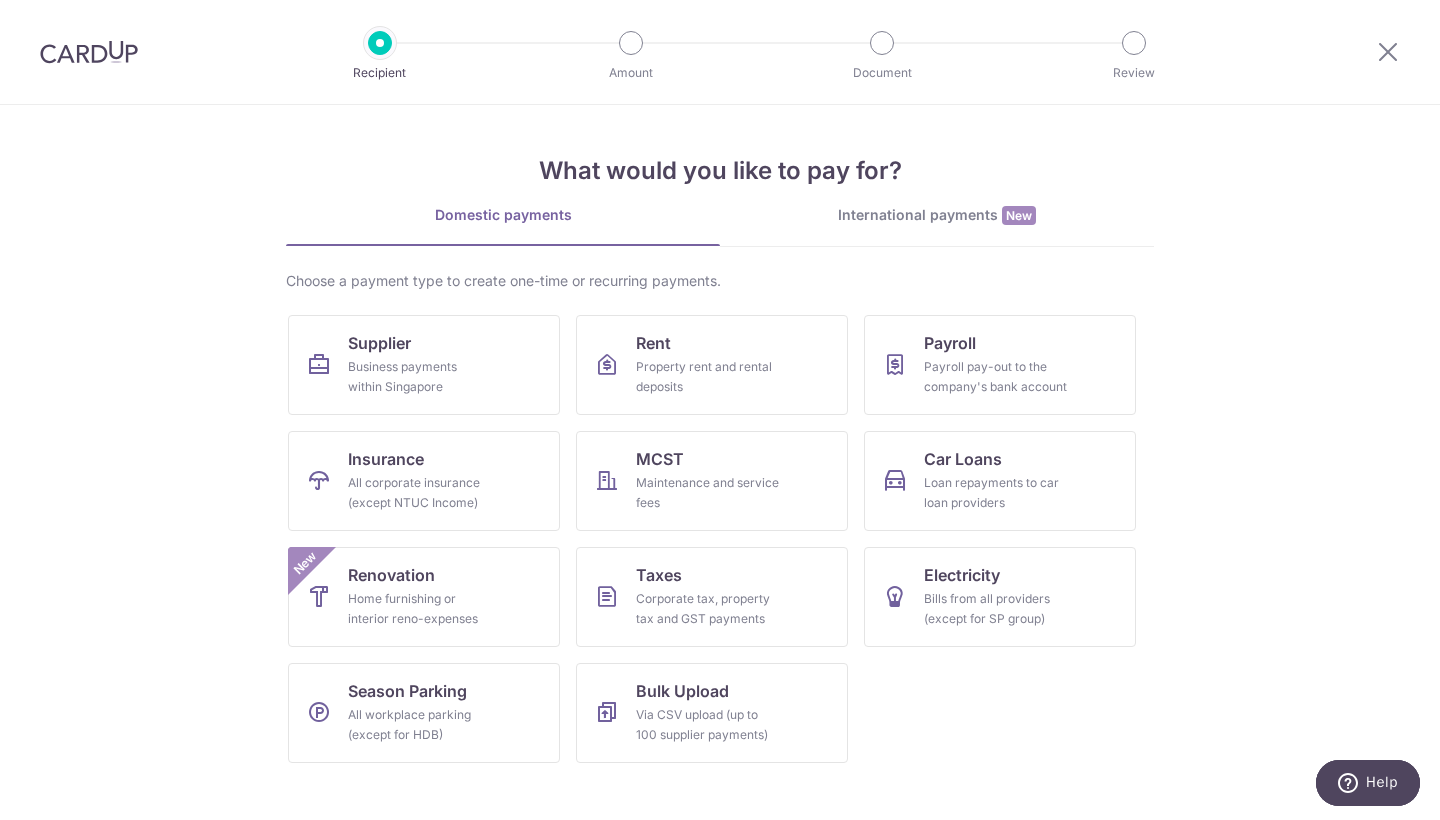 click on "International payments
New" at bounding box center (937, 215) 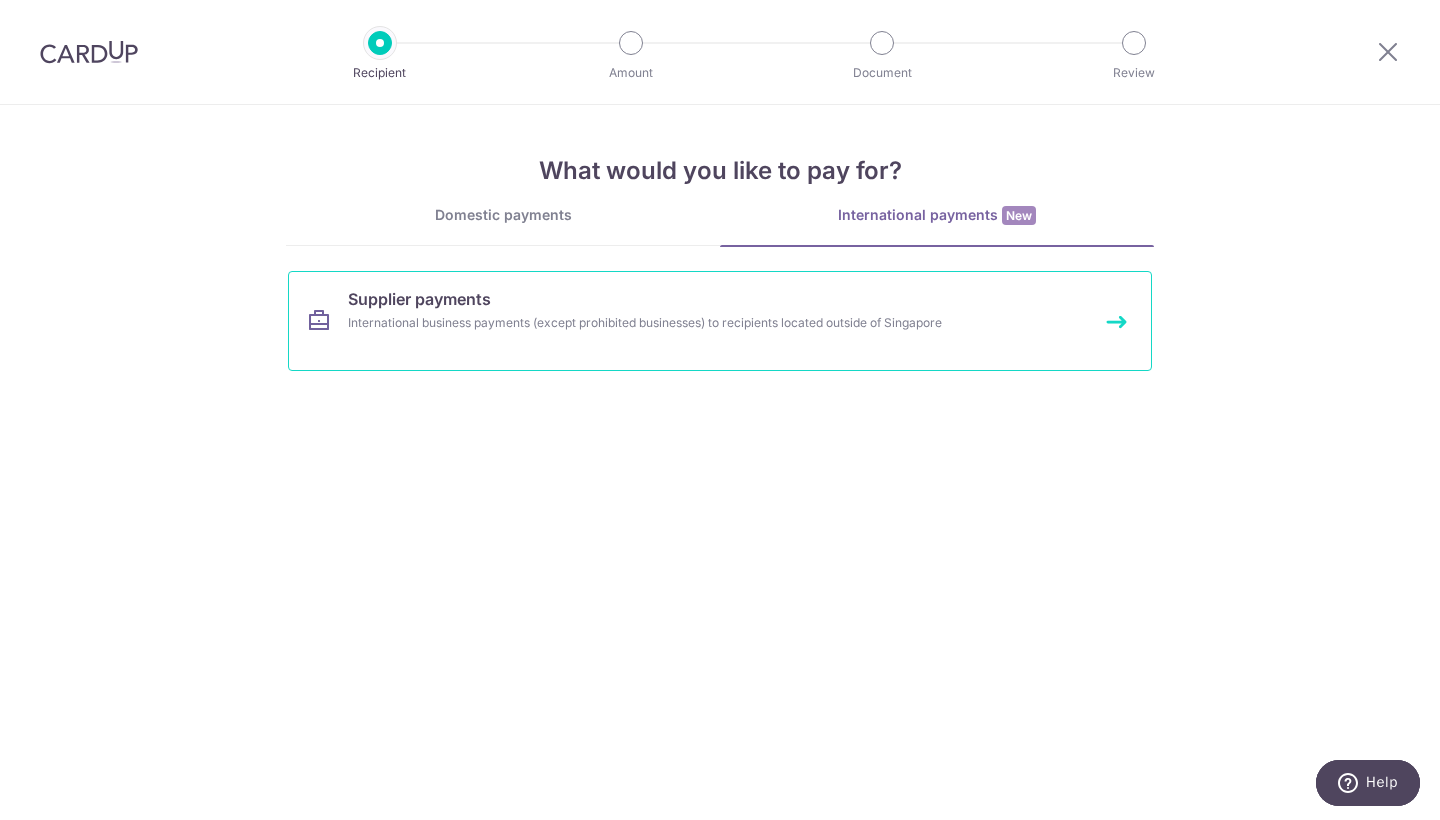 click on "International business payments (except prohibited businesses) to recipients located outside of Singapore" at bounding box center (693, 323) 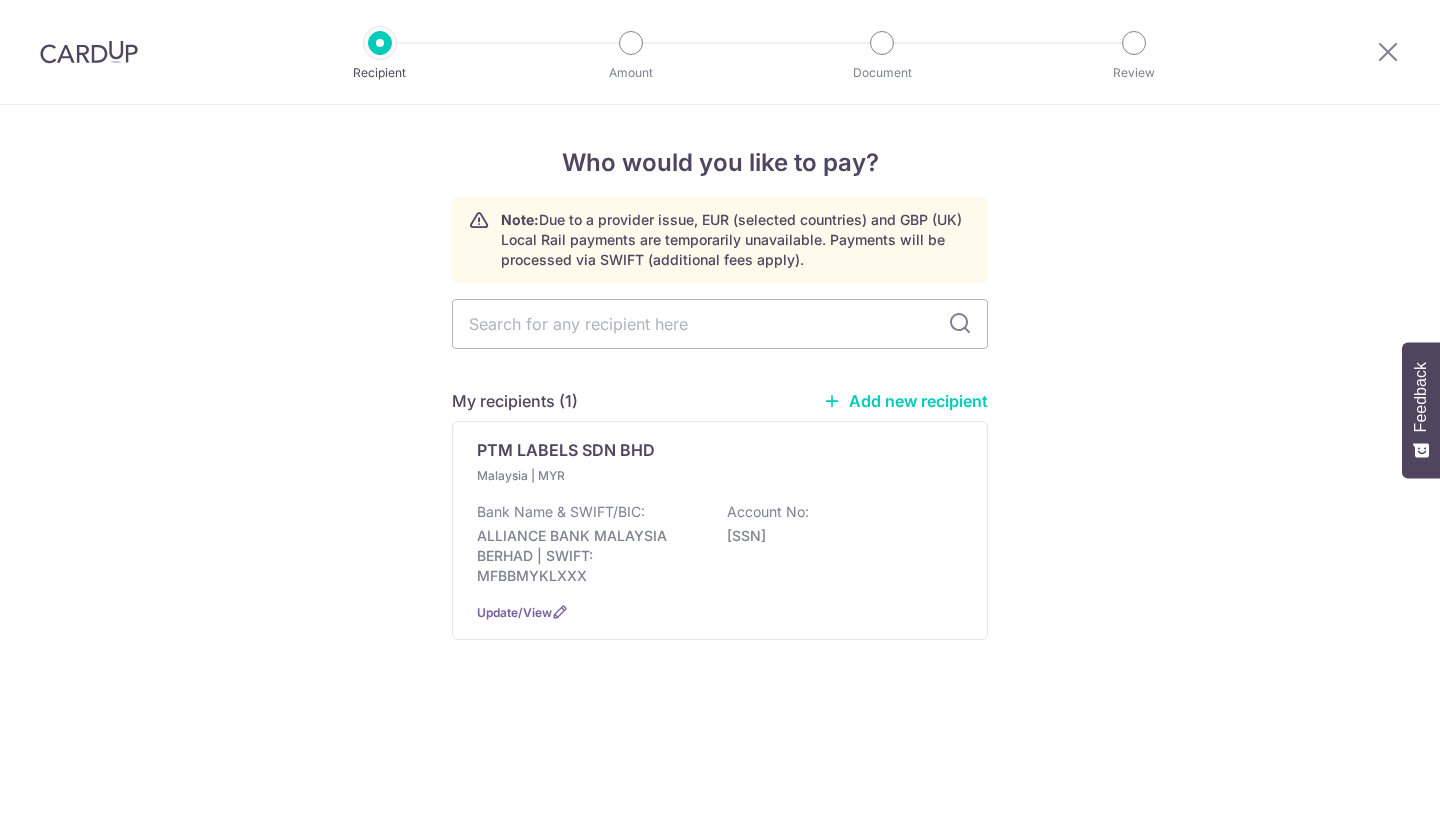 scroll, scrollTop: 0, scrollLeft: 0, axis: both 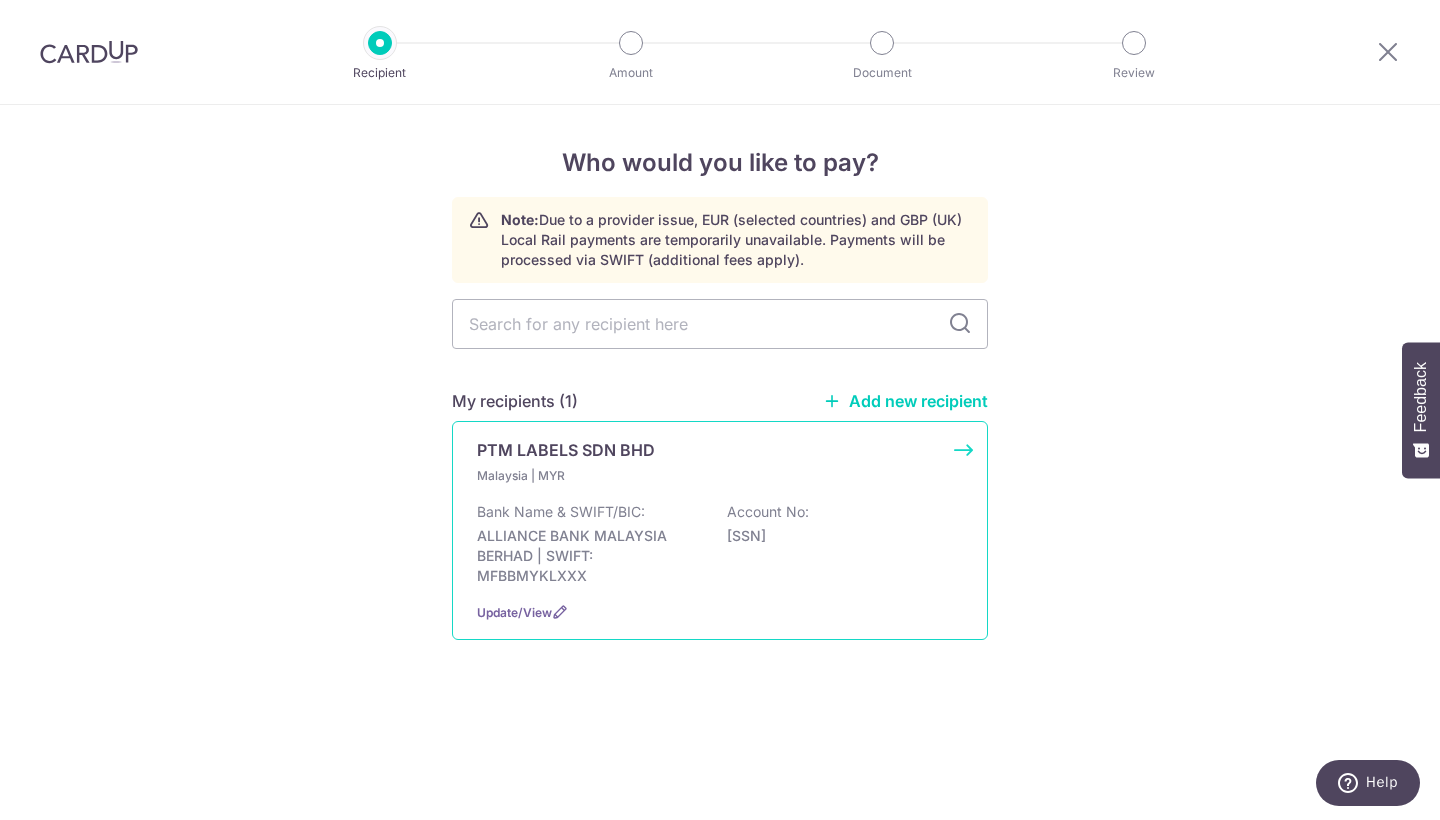 click on "Malaysia | MYR" at bounding box center (595, 476) 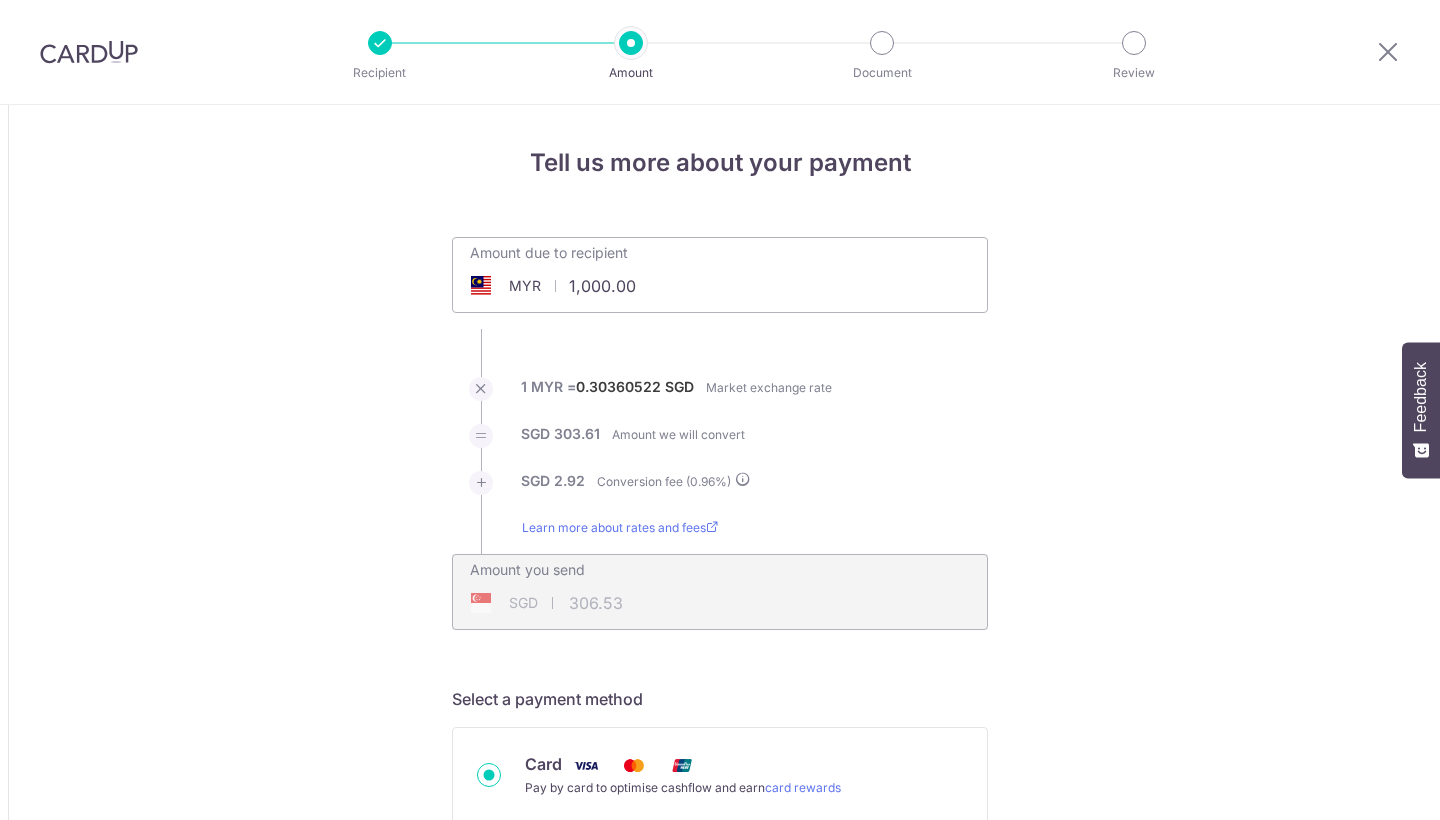 scroll, scrollTop: 0, scrollLeft: 0, axis: both 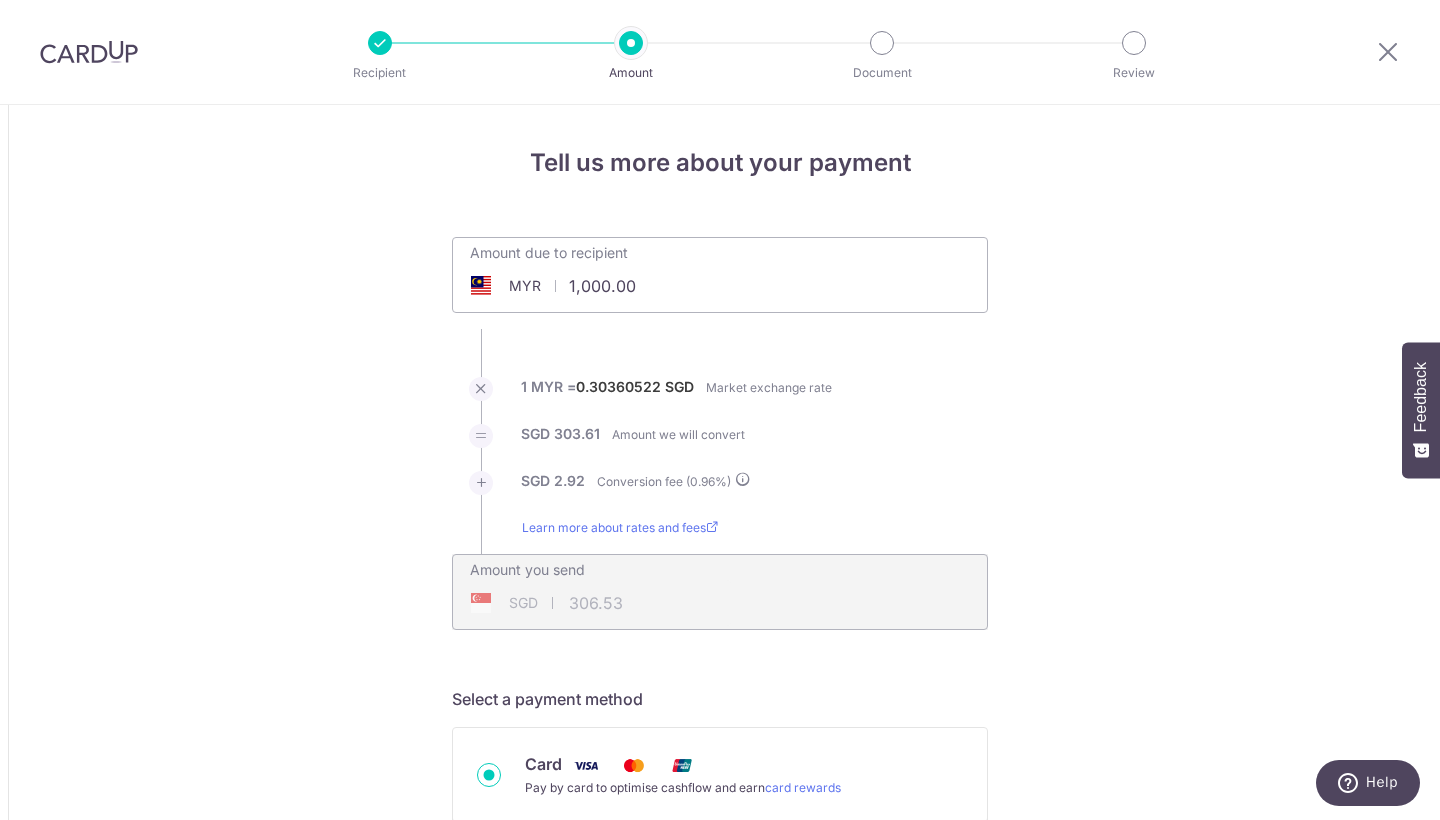 drag, startPoint x: 642, startPoint y: 287, endPoint x: 544, endPoint y: 281, distance: 98.1835 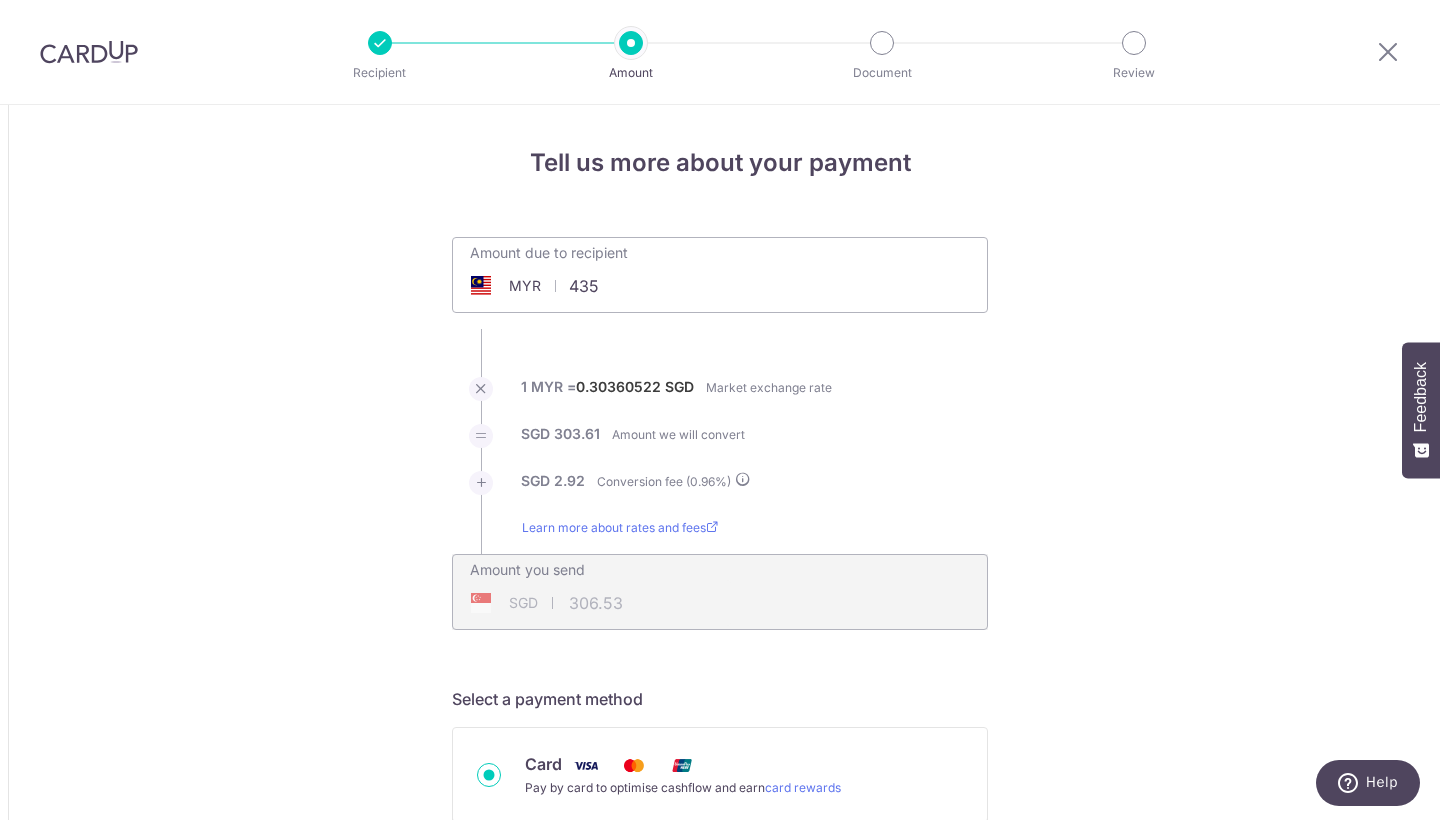 type on "435.00" 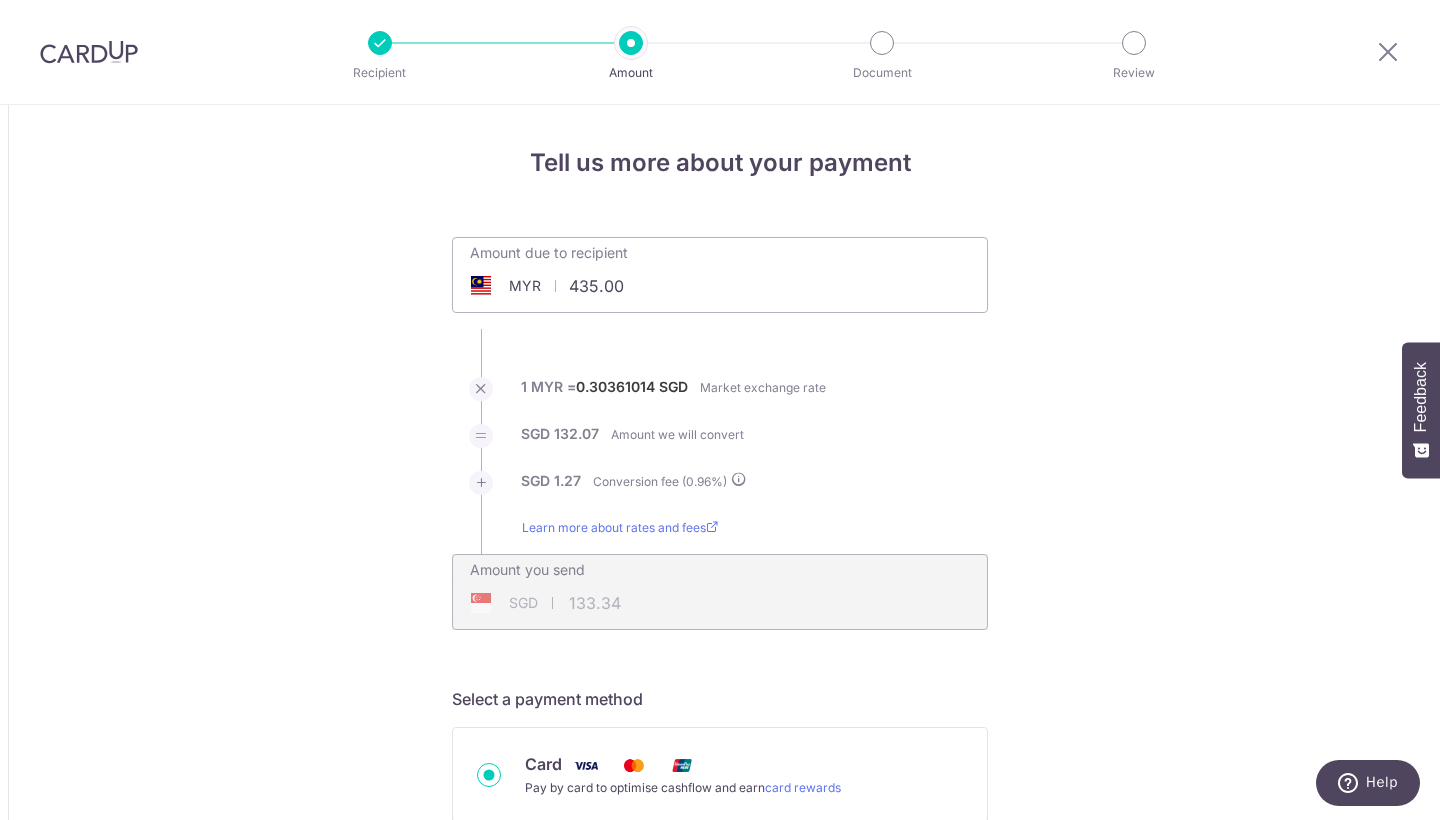 click on "Tell us more about your payment
Amount due to recipient
MYR
435.00
435
1 MYR =  0.30361014   SGD
Market exchange rate
SGD
132.07
Amount we will convert
SGD" at bounding box center [720, 1453] 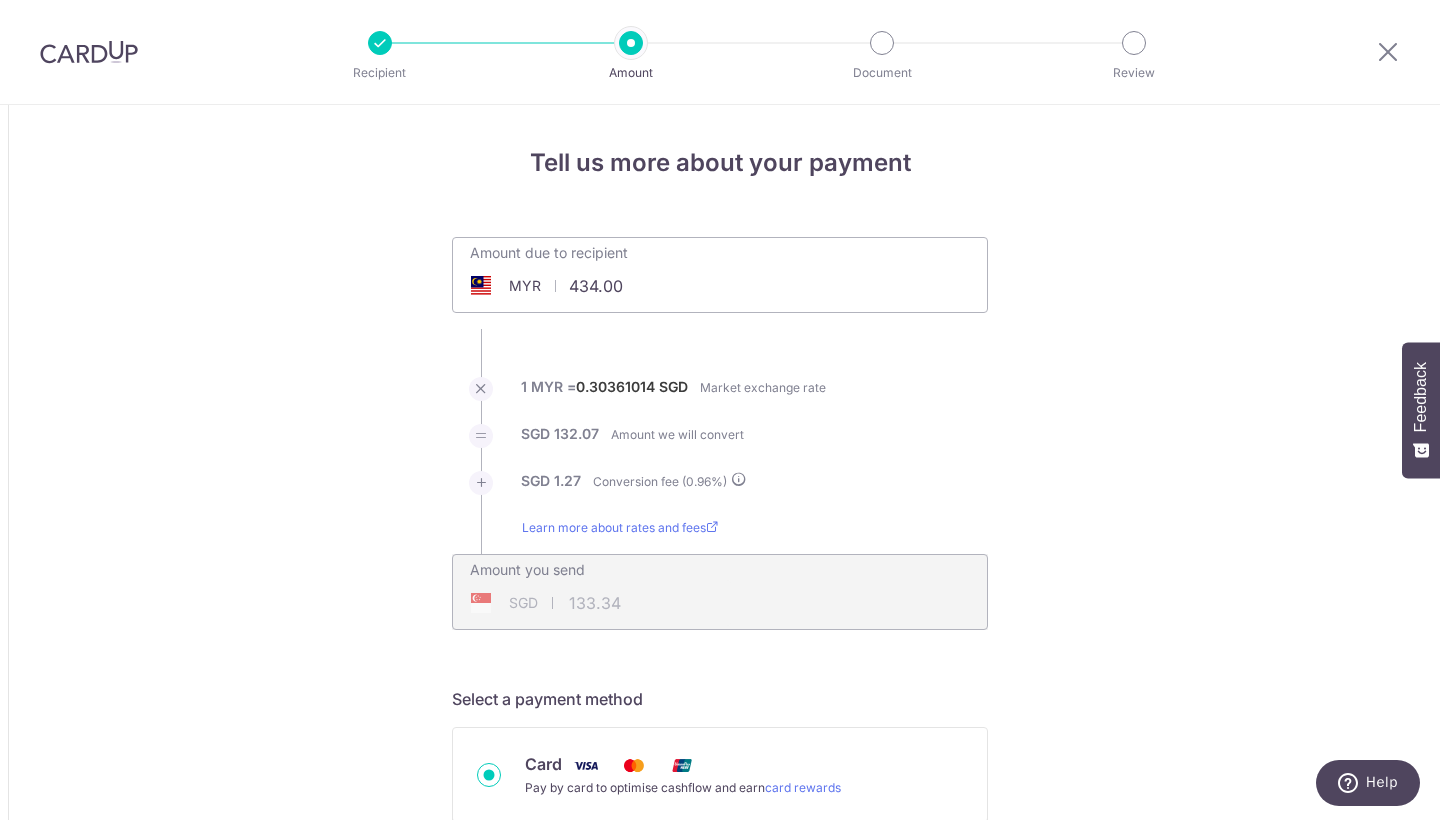 type on "434.00" 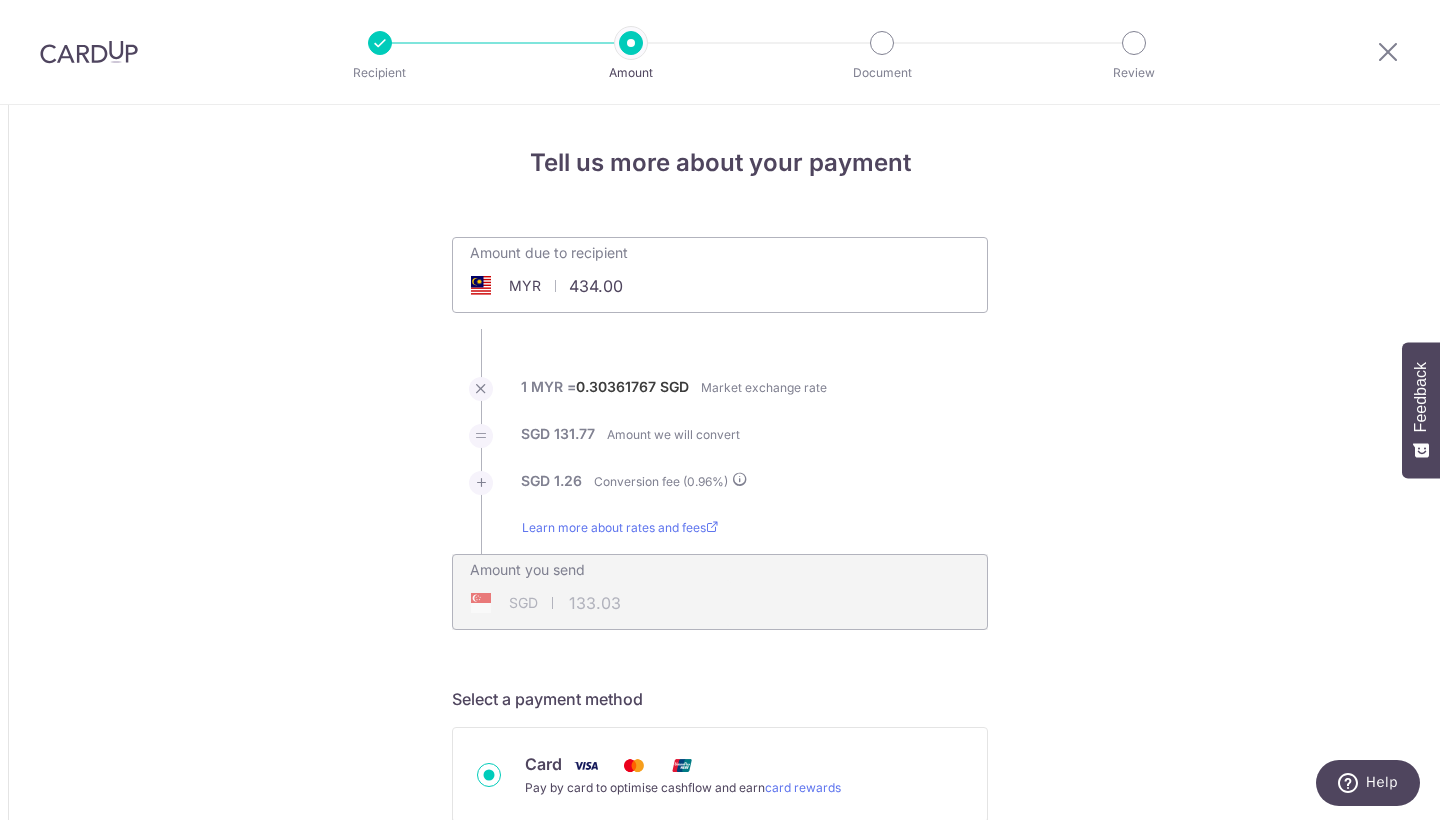 click on "1 MYR =  0.30361767   SGD
Market exchange rate" at bounding box center [720, 400] 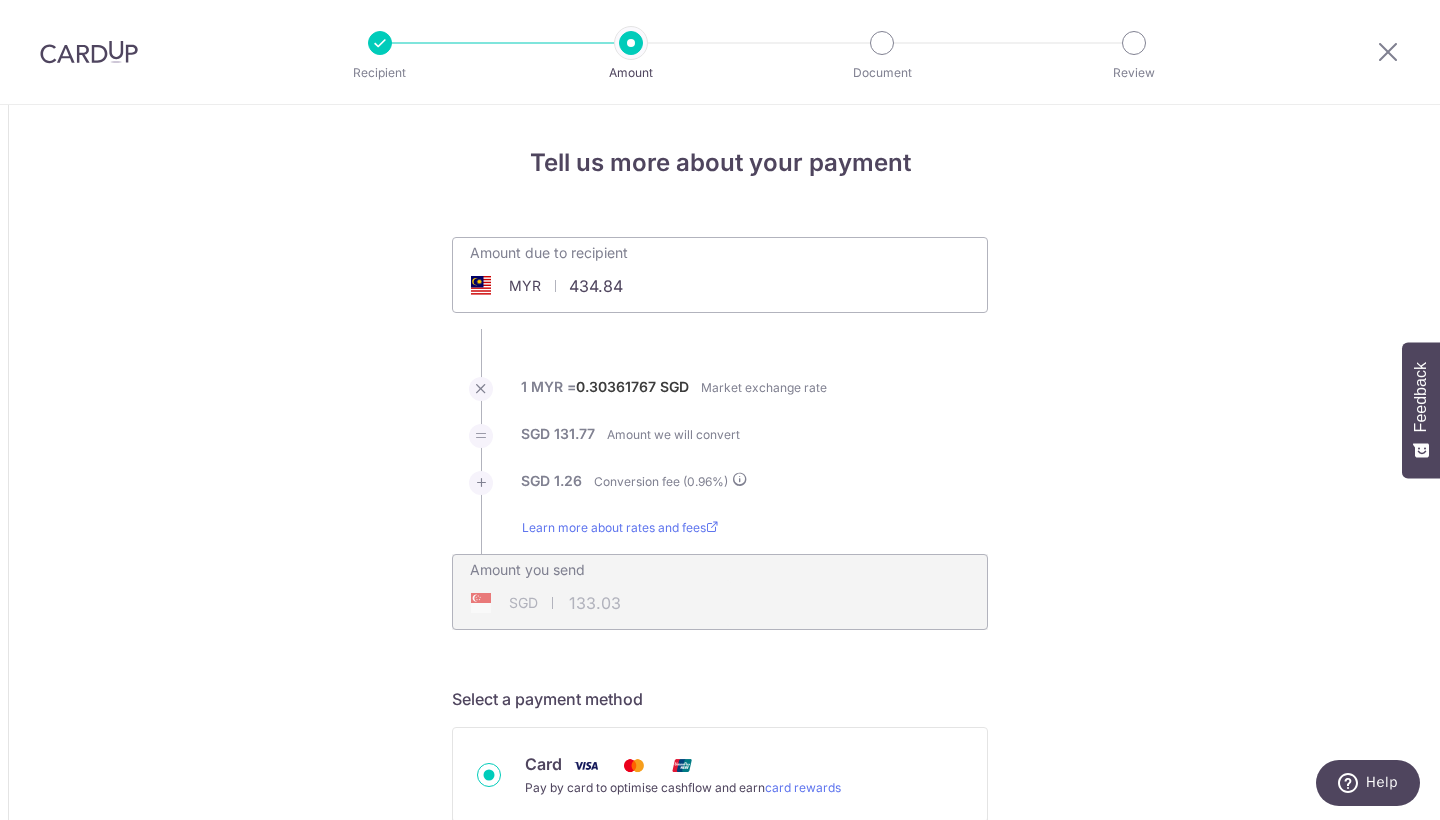 type on "434.84" 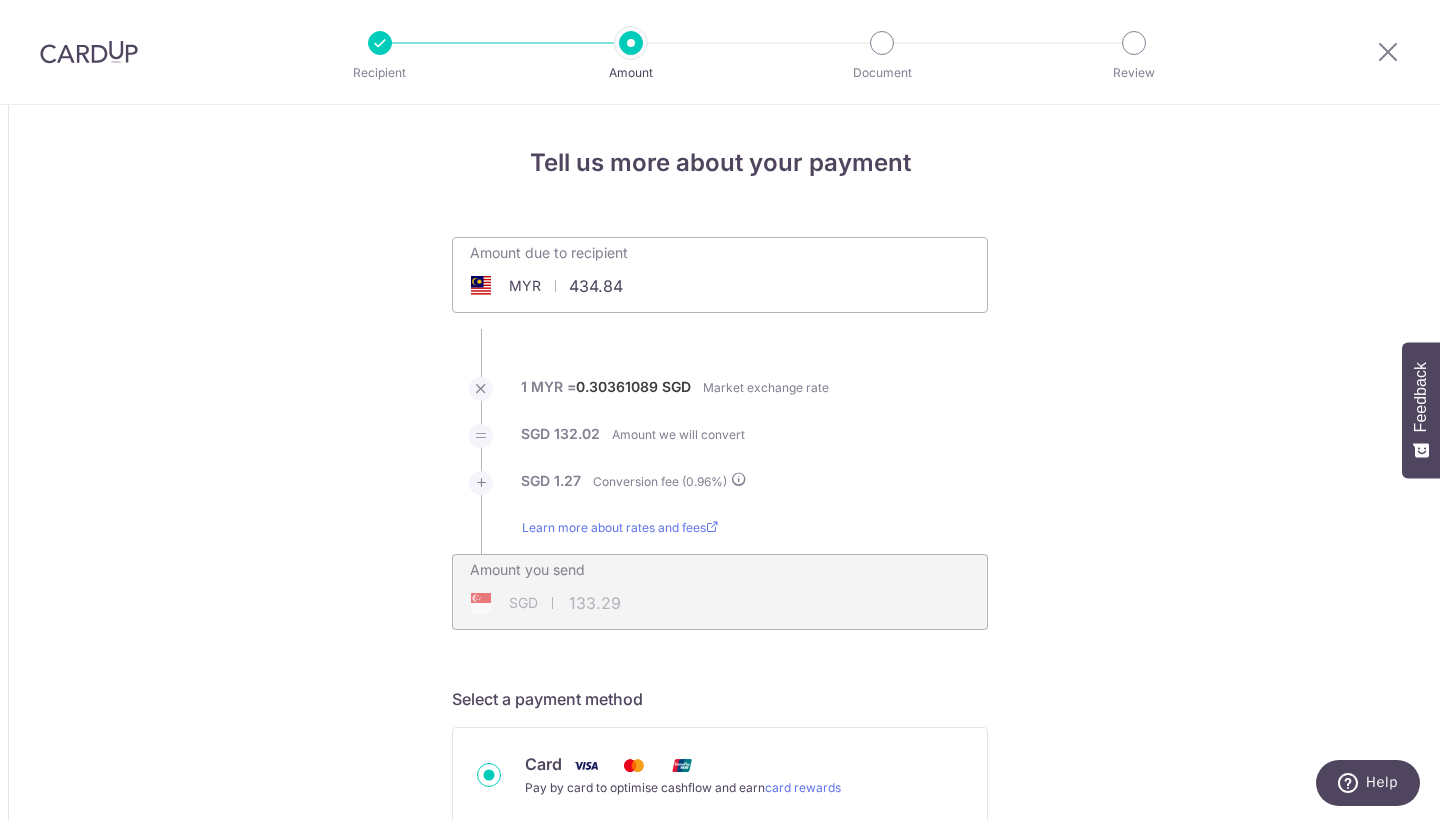 drag, startPoint x: 840, startPoint y: 441, endPoint x: 853, endPoint y: 444, distance: 13.341664 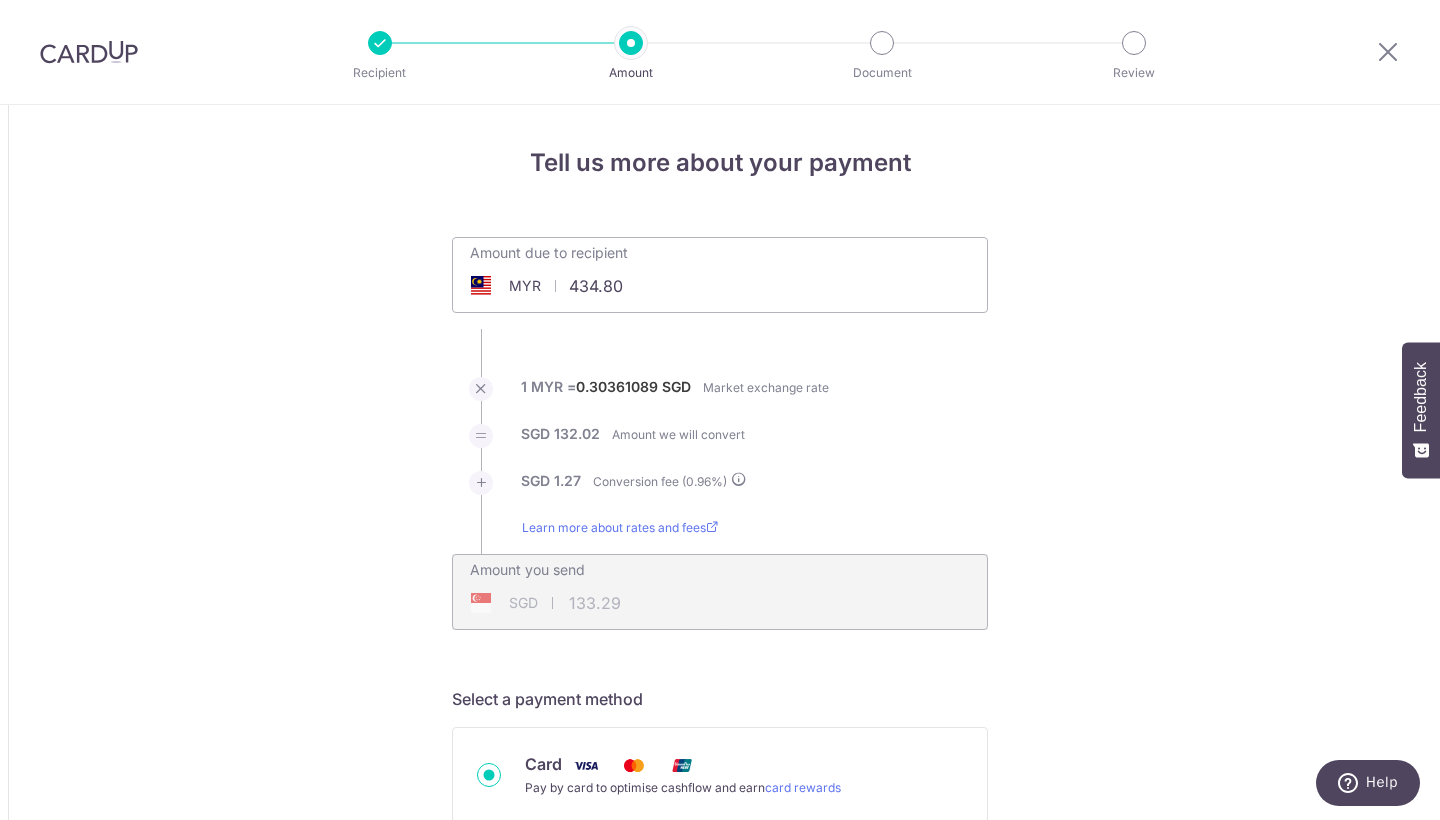 type on "434.80" 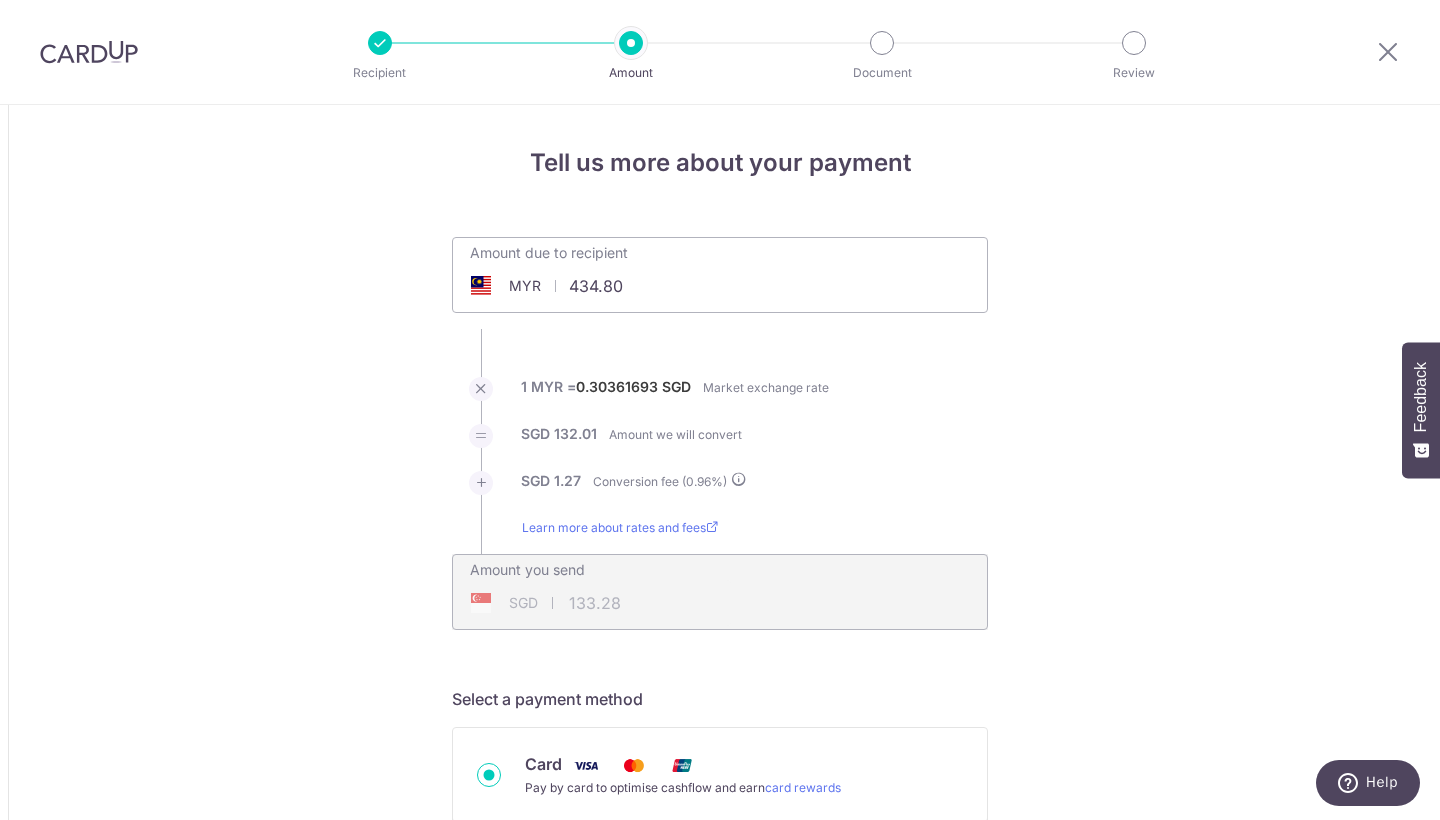 click on "1 MYR =  0.30361693   SGD
Market exchange rate" at bounding box center [675, 399] 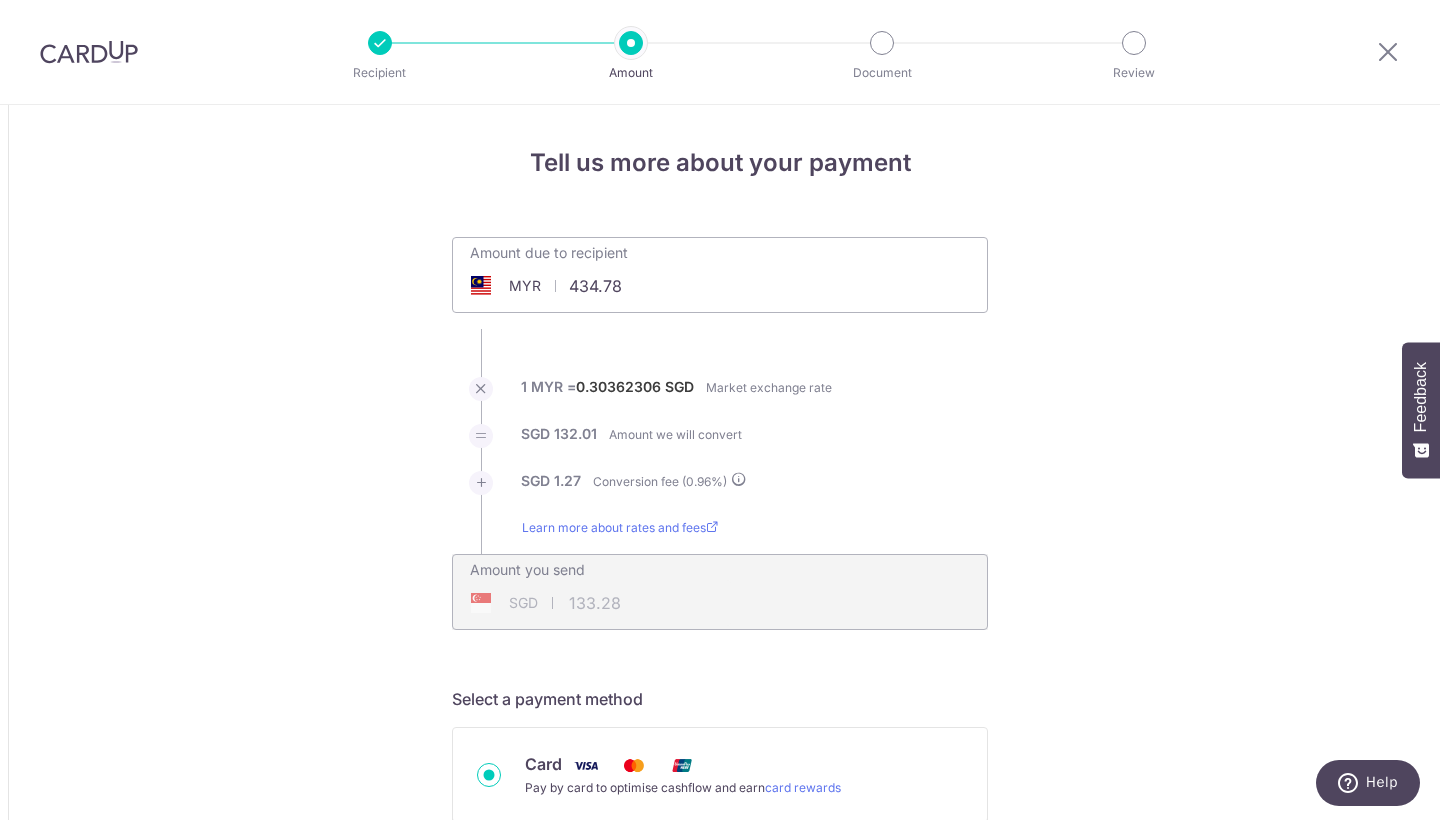 drag, startPoint x: 820, startPoint y: 481, endPoint x: 998, endPoint y: 457, distance: 179.61069 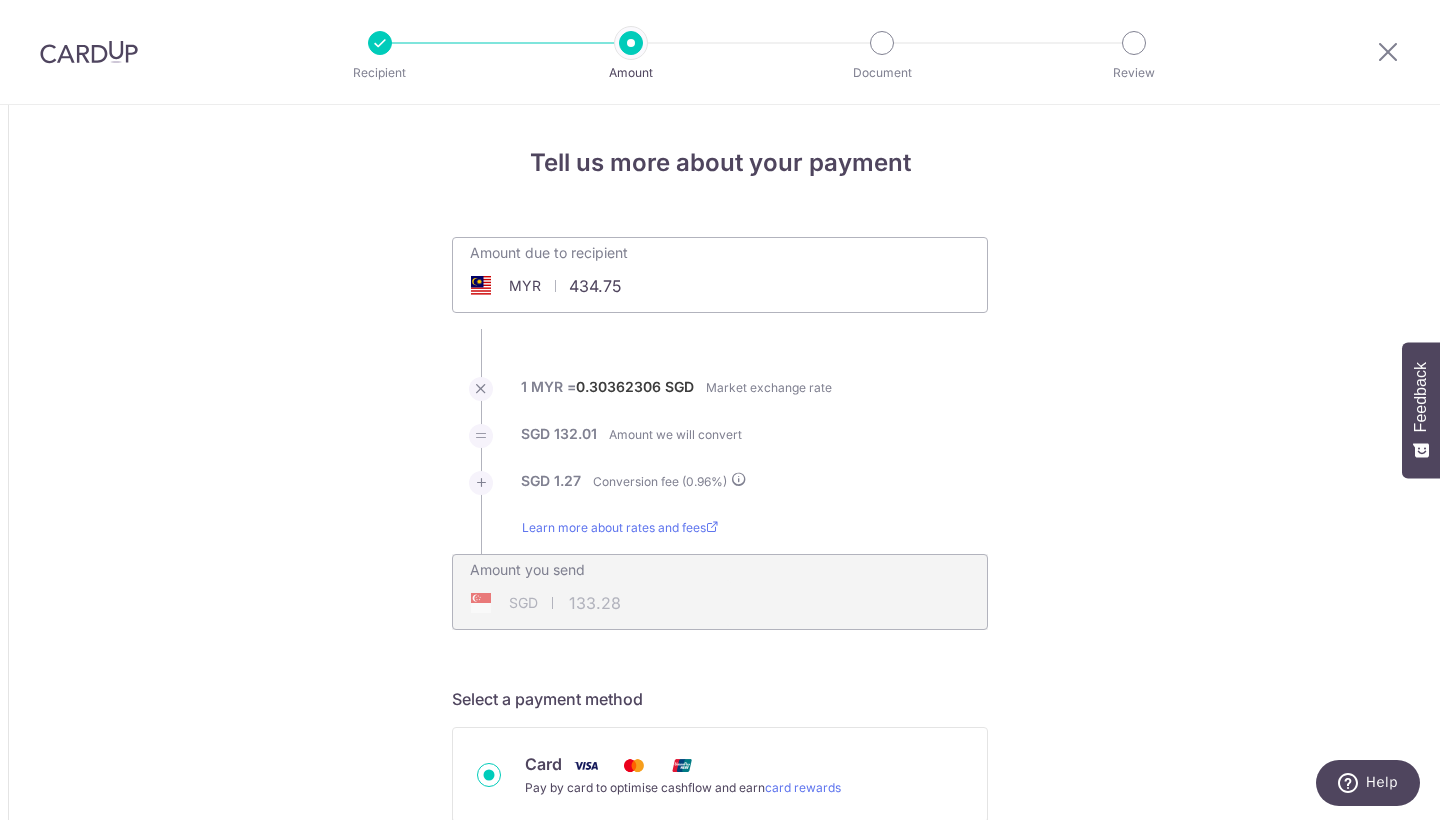 type on "434.75" 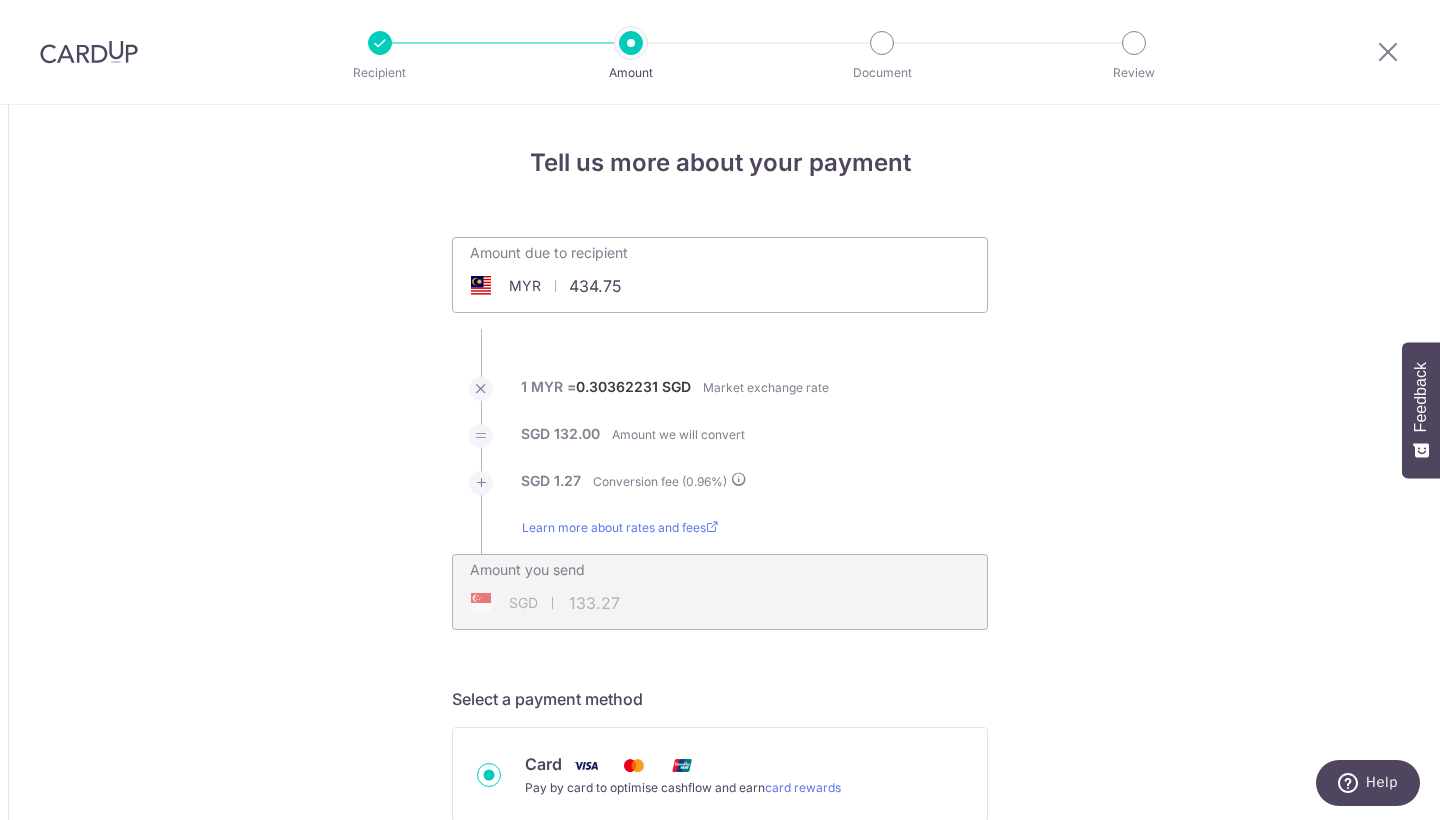 click on "SGD
132.00
Amount we will convert" at bounding box center (720, 447) 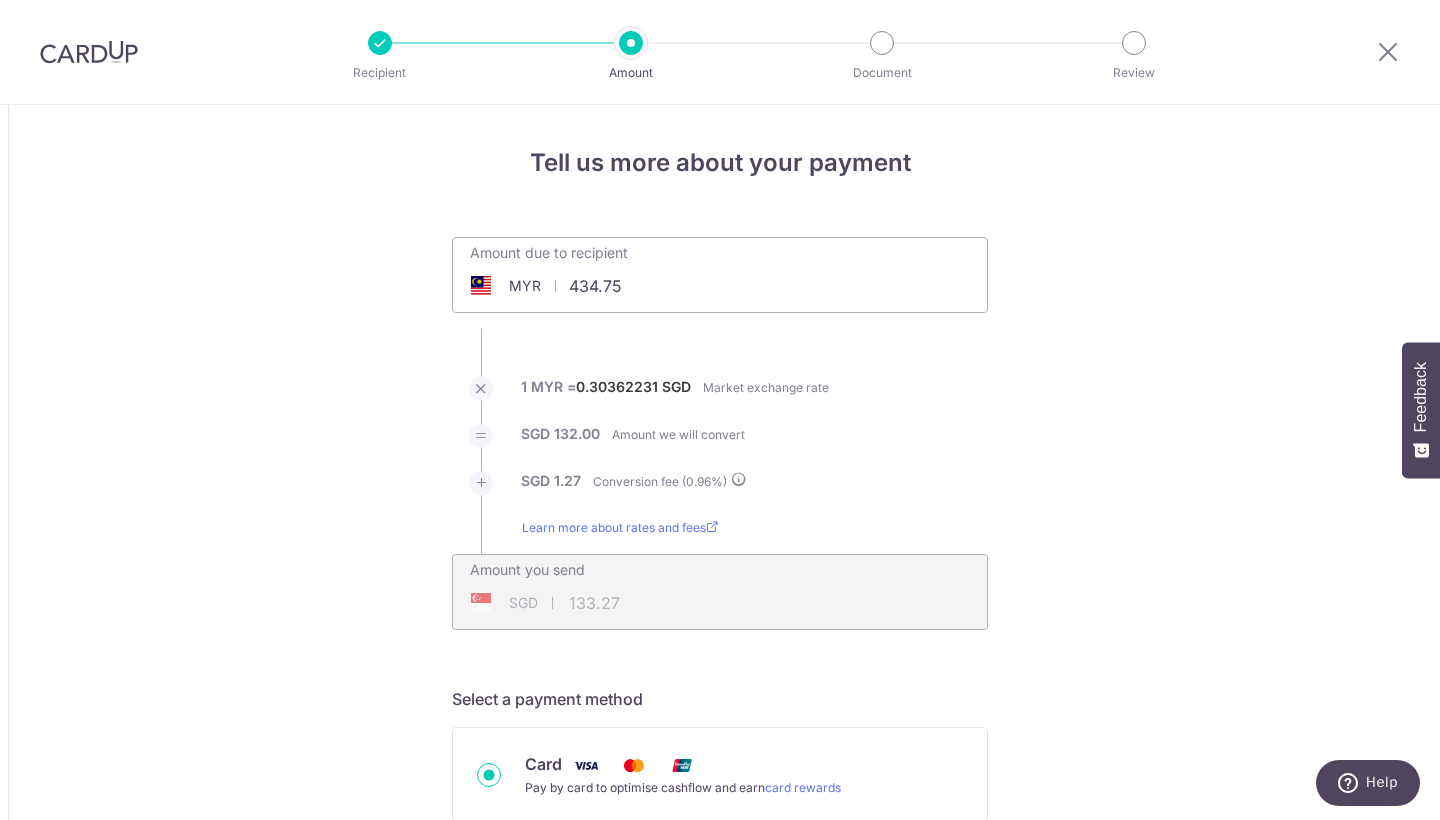 click on "434.75" at bounding box center (607, 286) 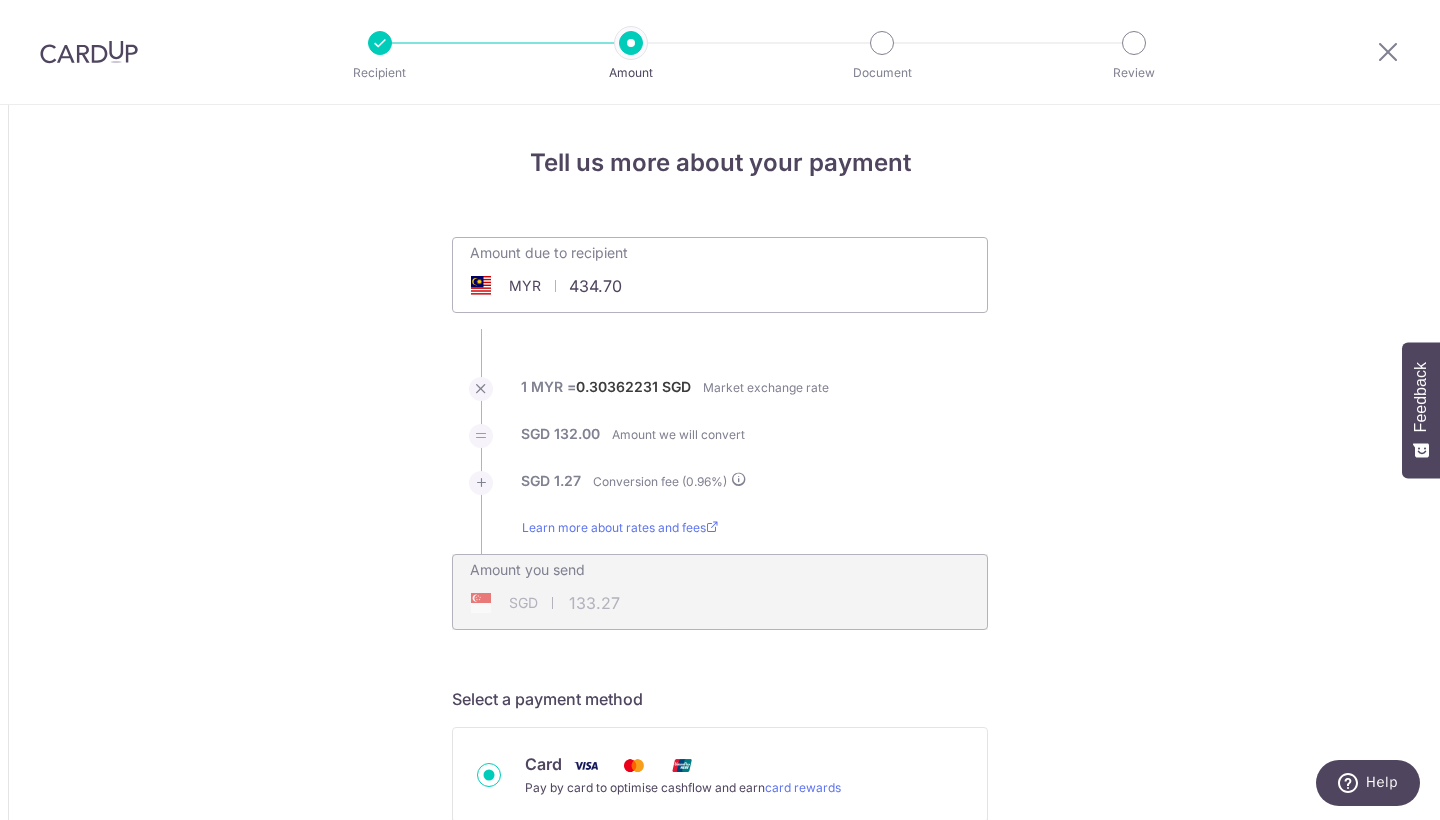 type on "434.70" 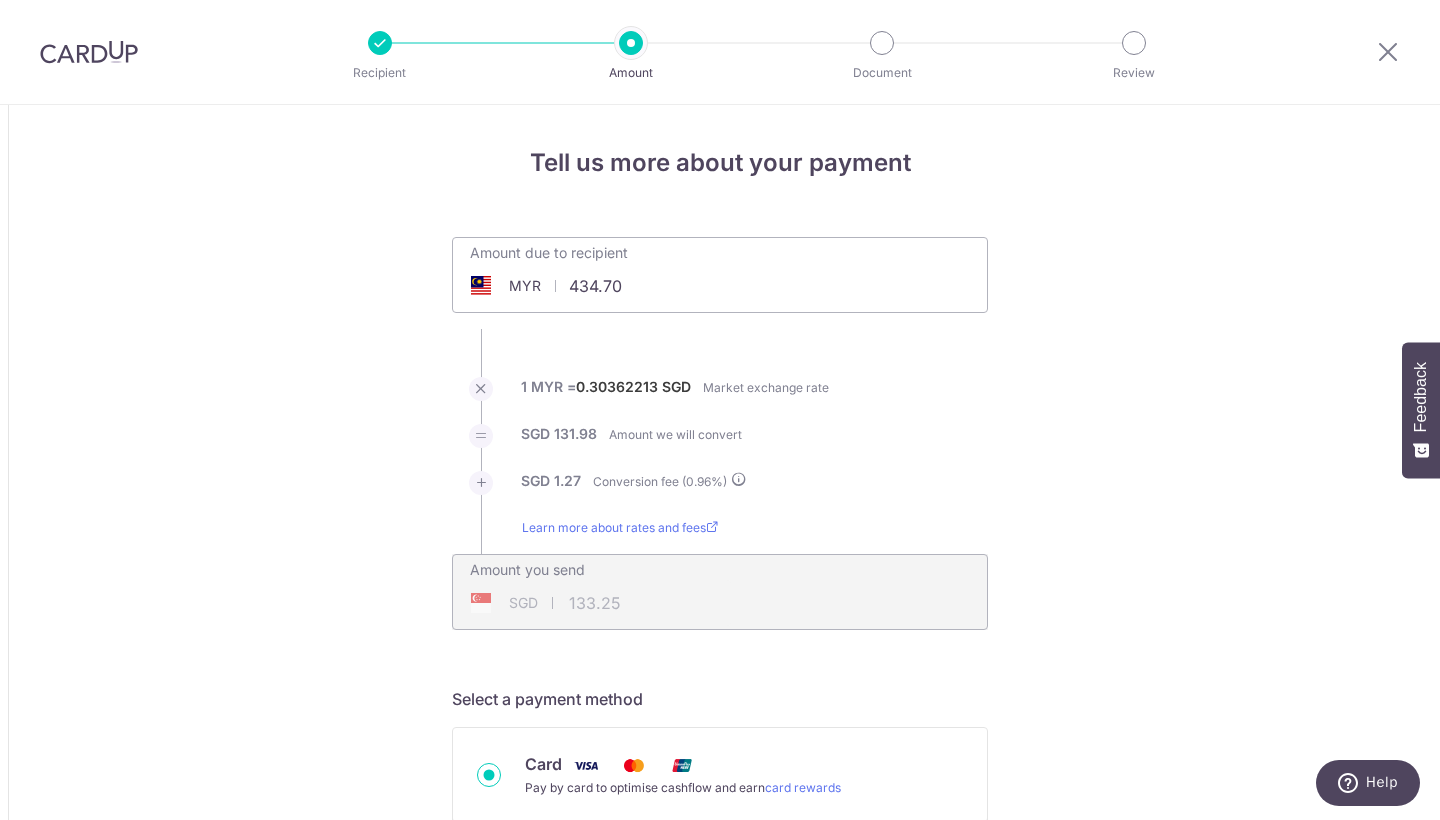 click on "SGD
131.98
Amount we will convert" at bounding box center (720, 447) 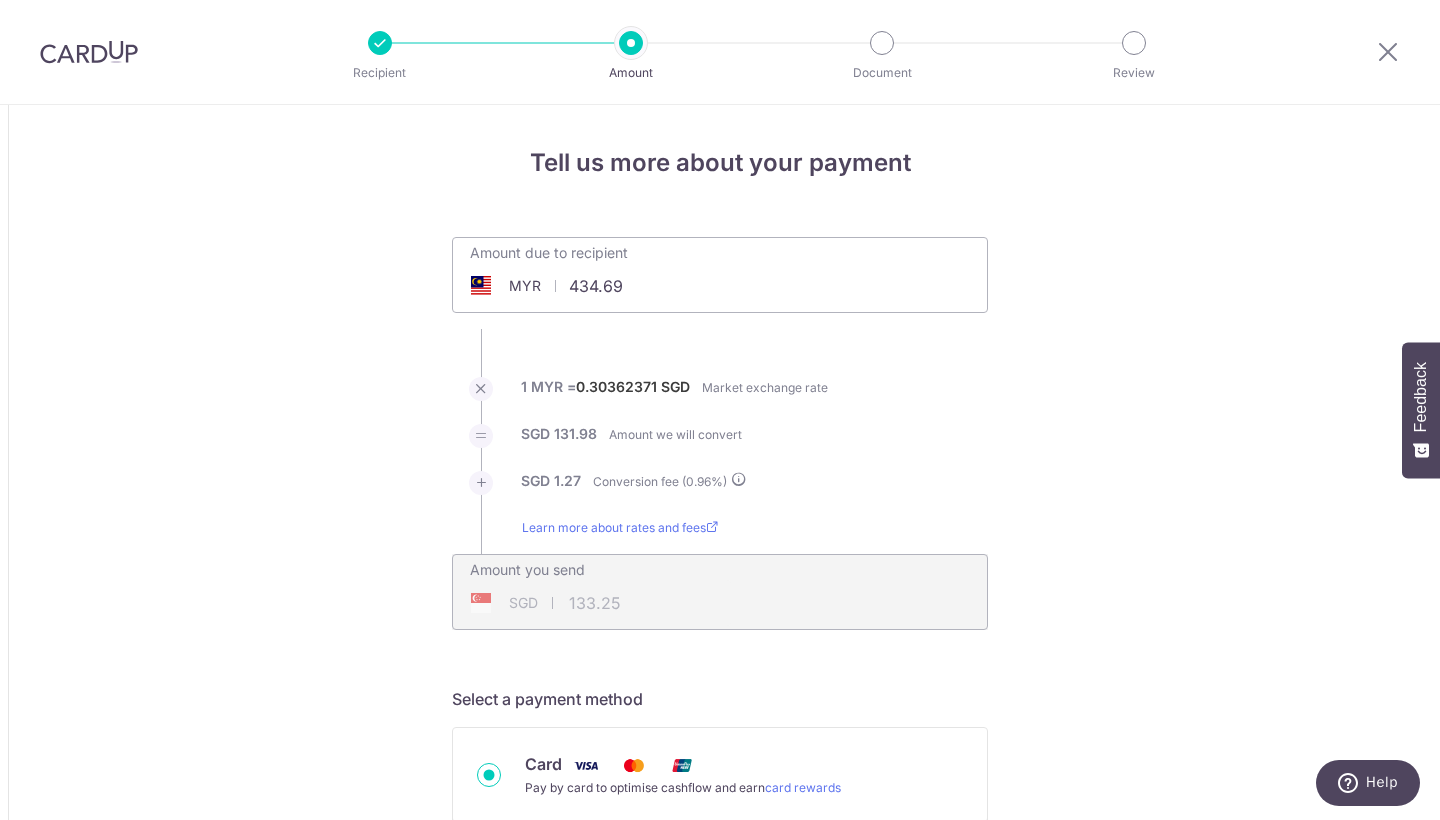 click on "SGD
131.98
Amount we will convert" at bounding box center [720, 447] 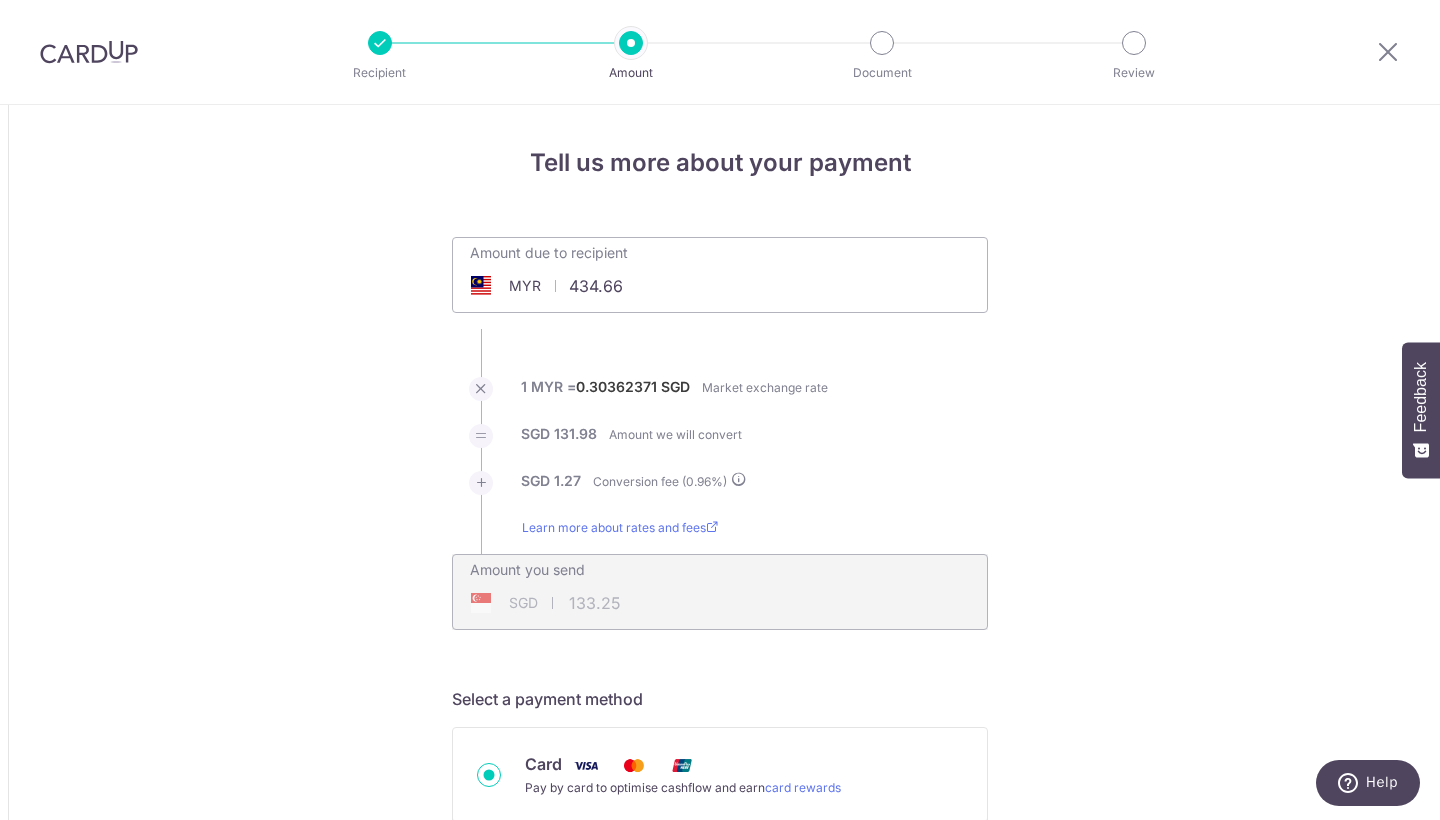 type on "434.66" 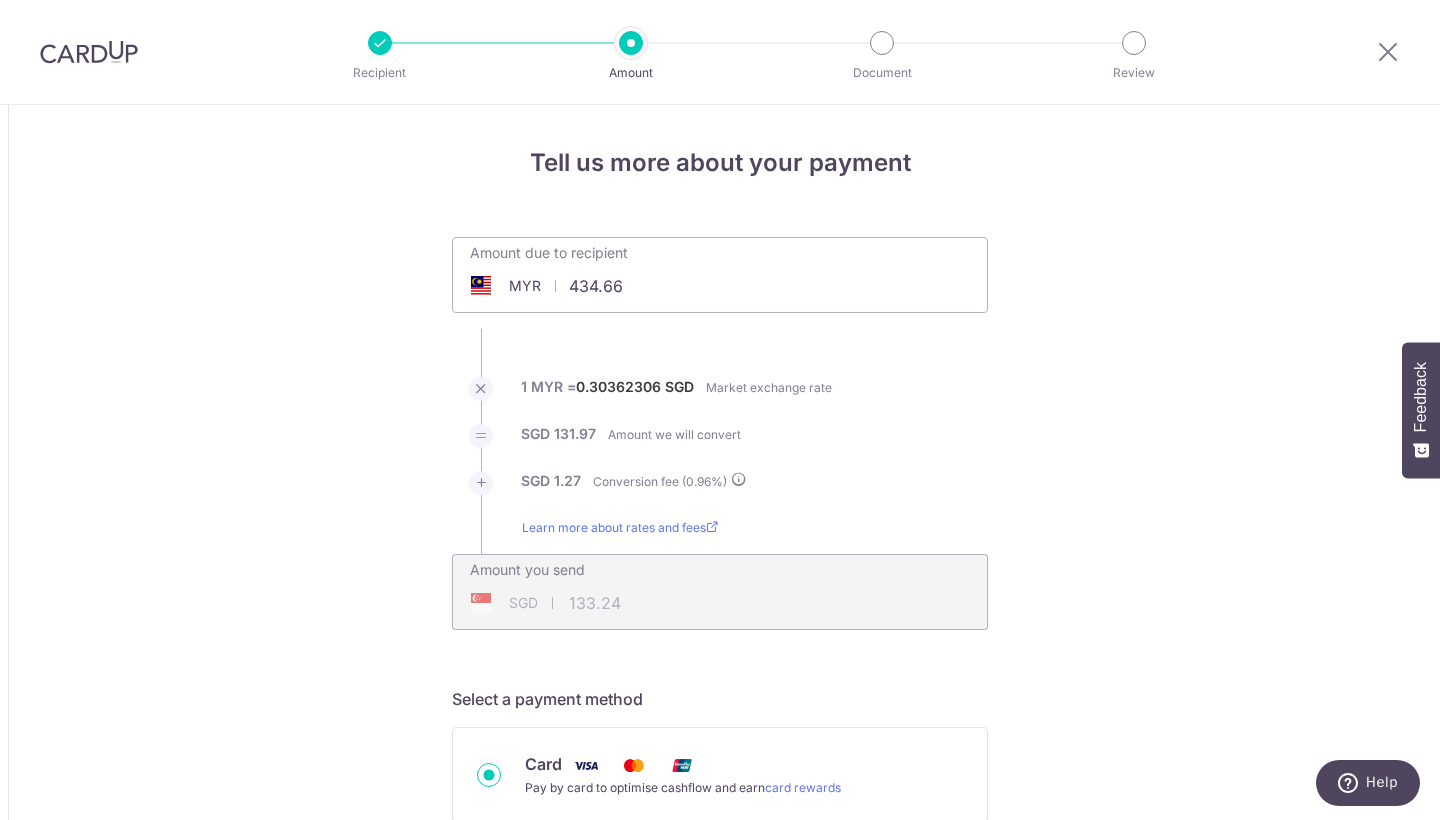 click on "Learn more about rates and fees" at bounding box center (720, 536) 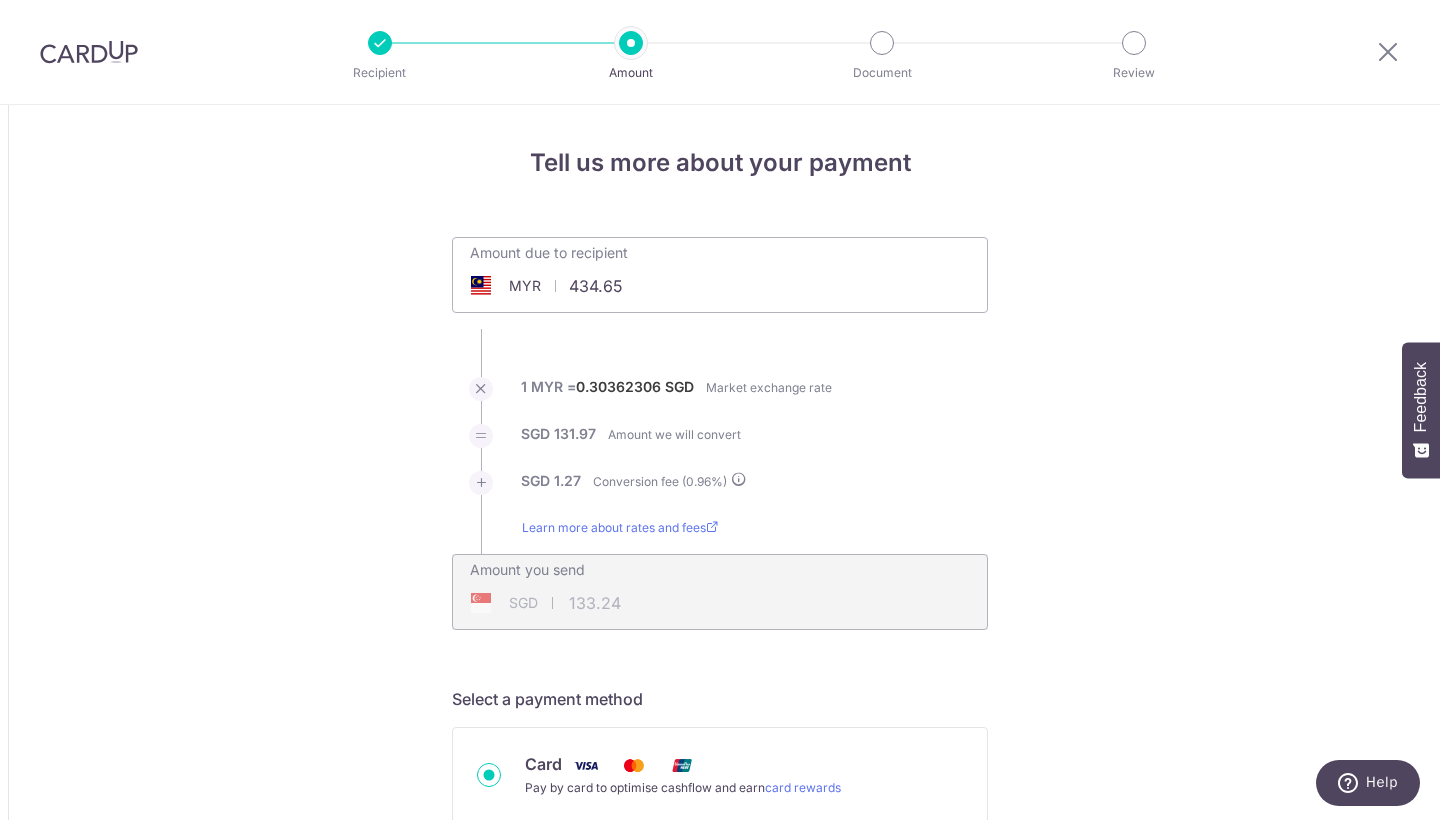 type on "434.65" 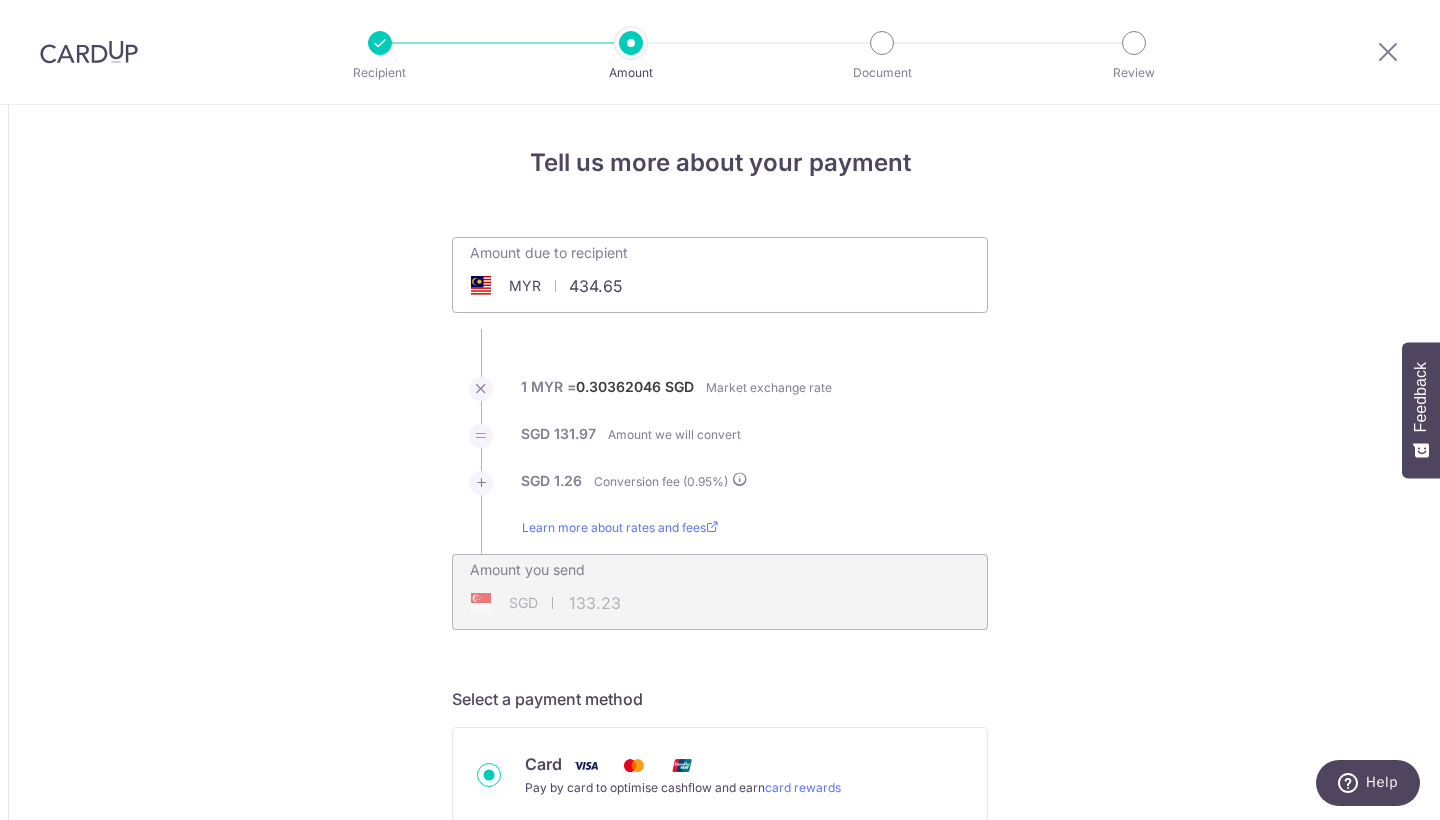 click on "SGD
131.97
Amount we will convert" at bounding box center [720, 447] 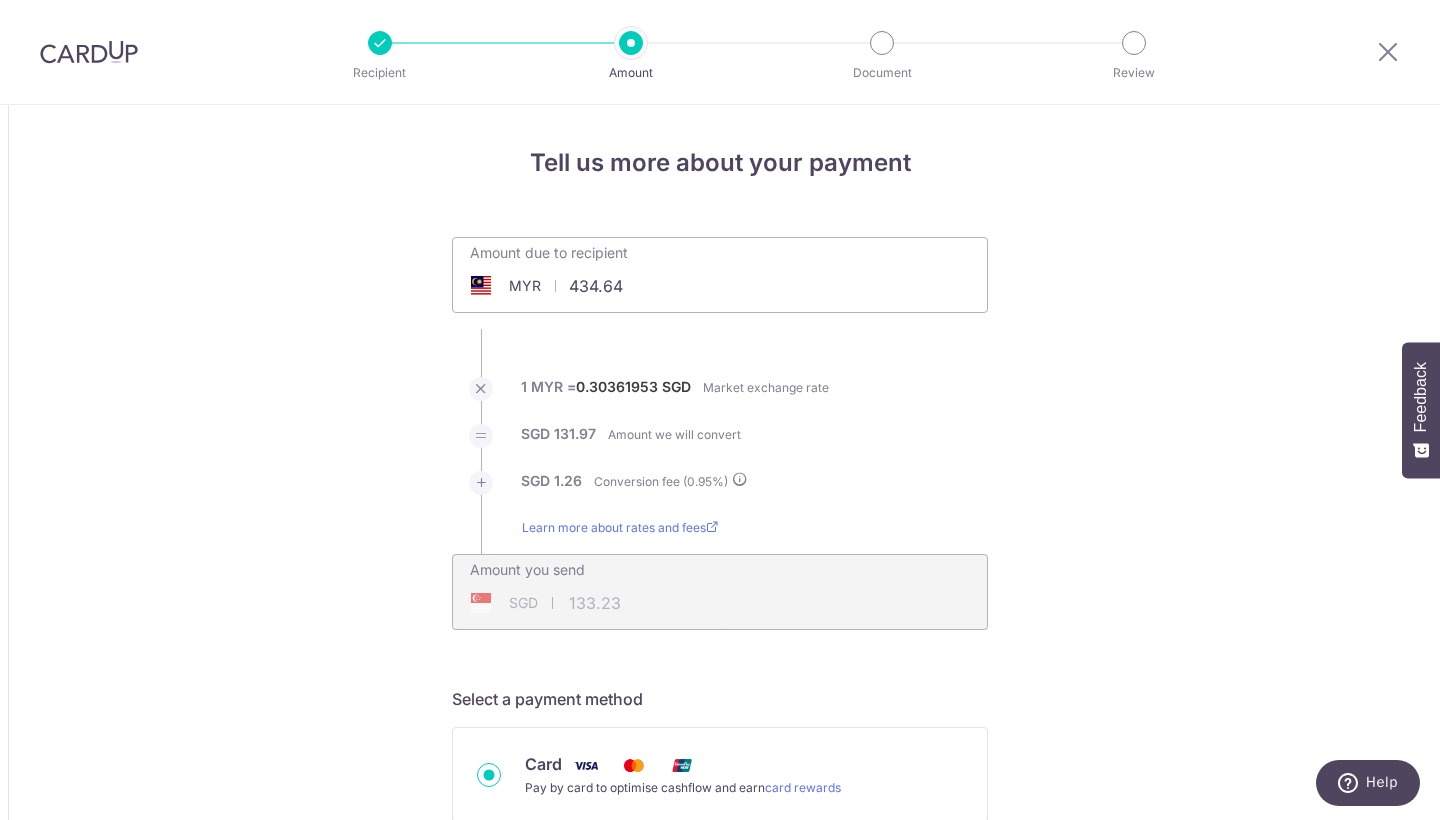 click on "SGD
1.26
Conversion fee ( 0.95 %)" at bounding box center [720, 494] 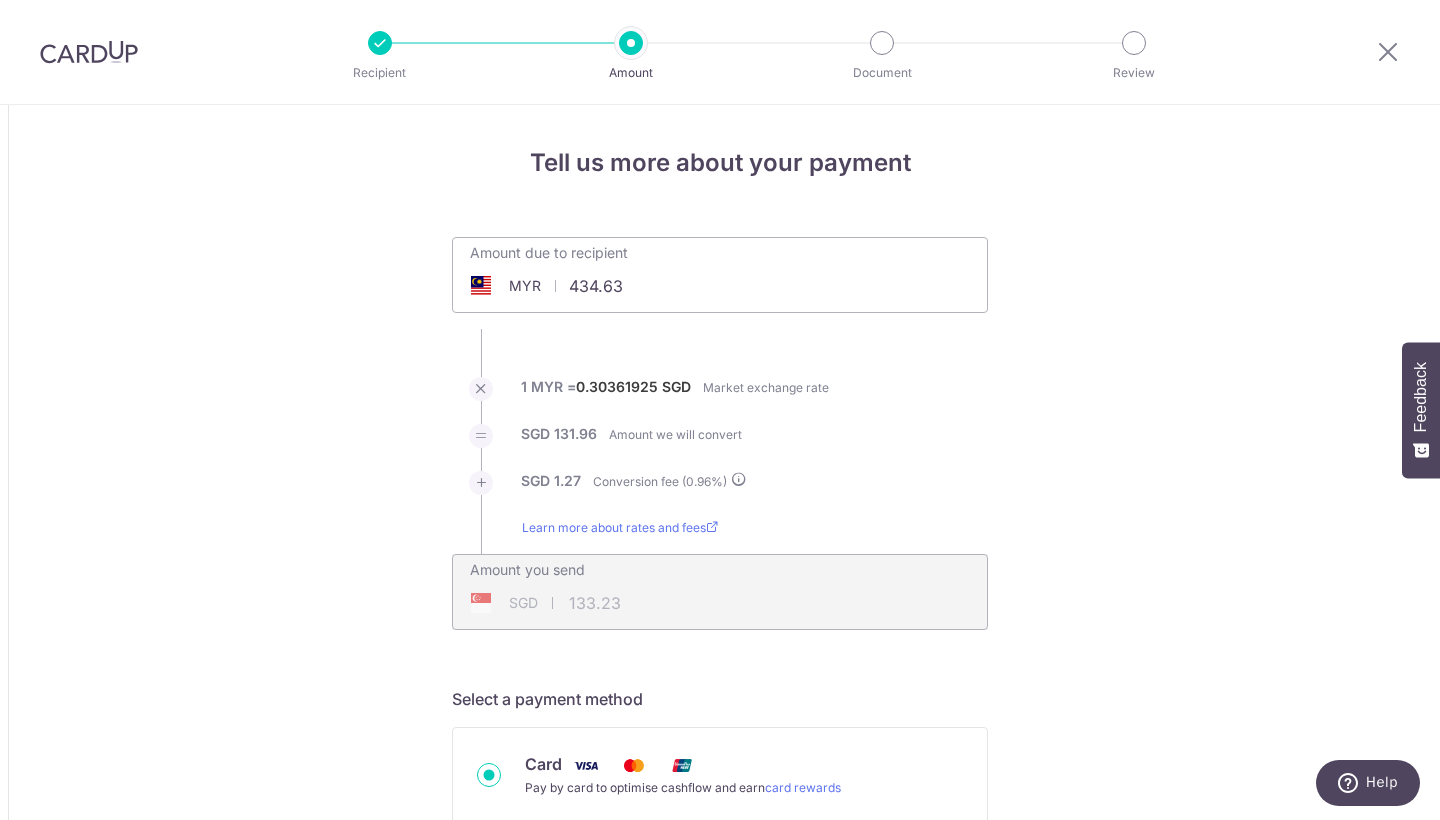 click on "SGD
131.96
Amount we will convert" at bounding box center (720, 447) 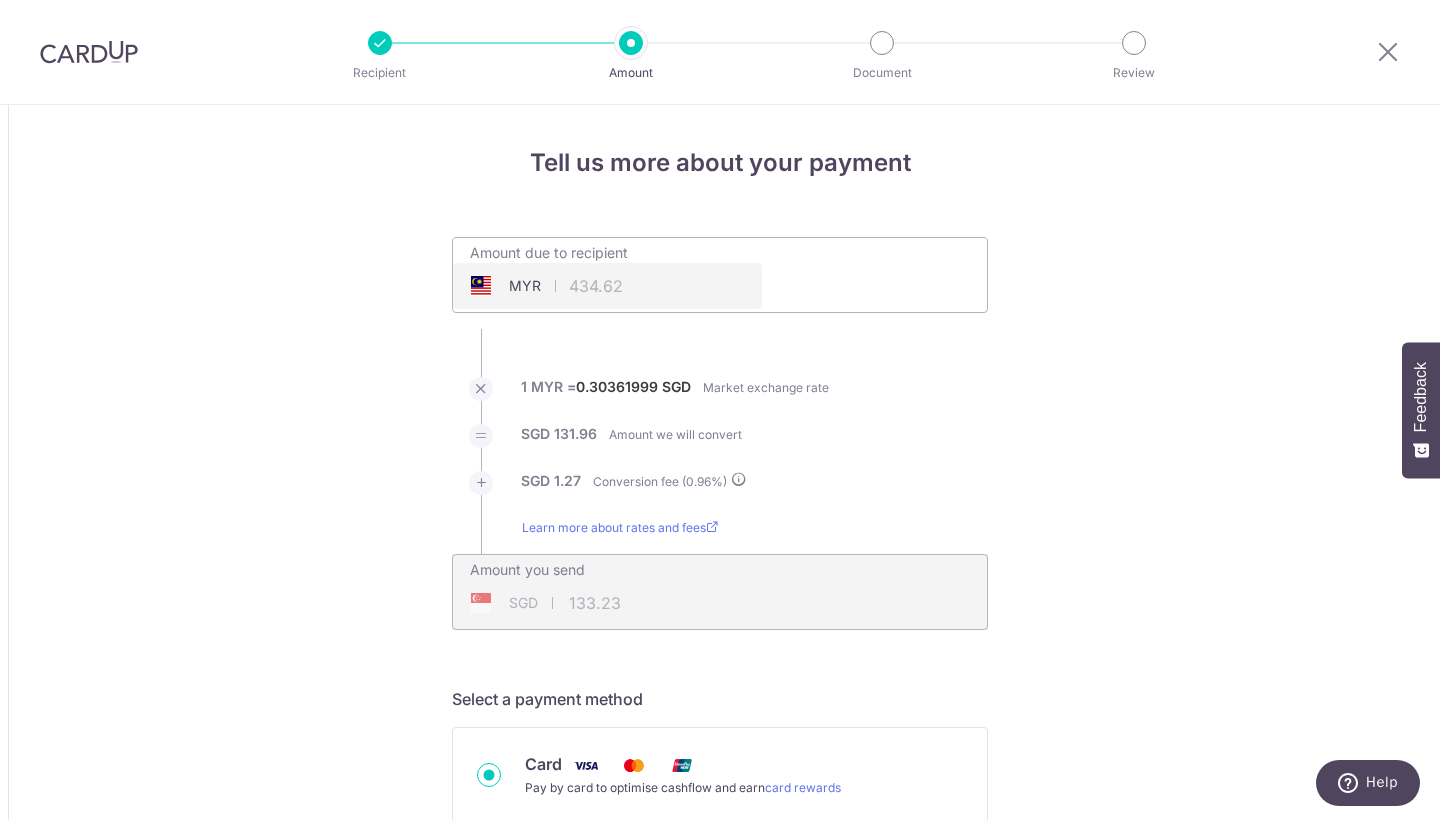 click on "SGD
131.96
Amount we will convert" at bounding box center [720, 447] 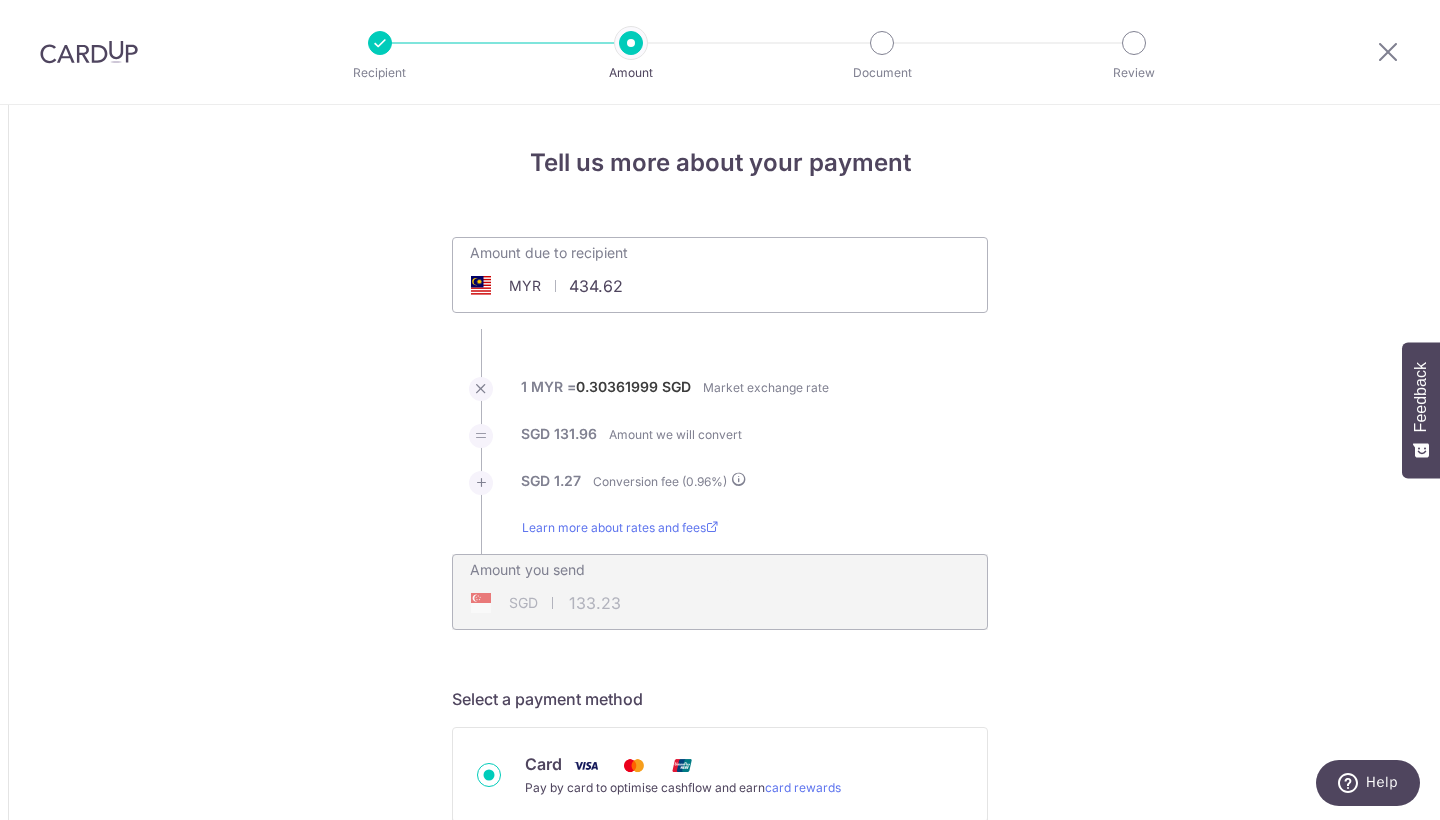 click on "434.62" at bounding box center (607, 286) 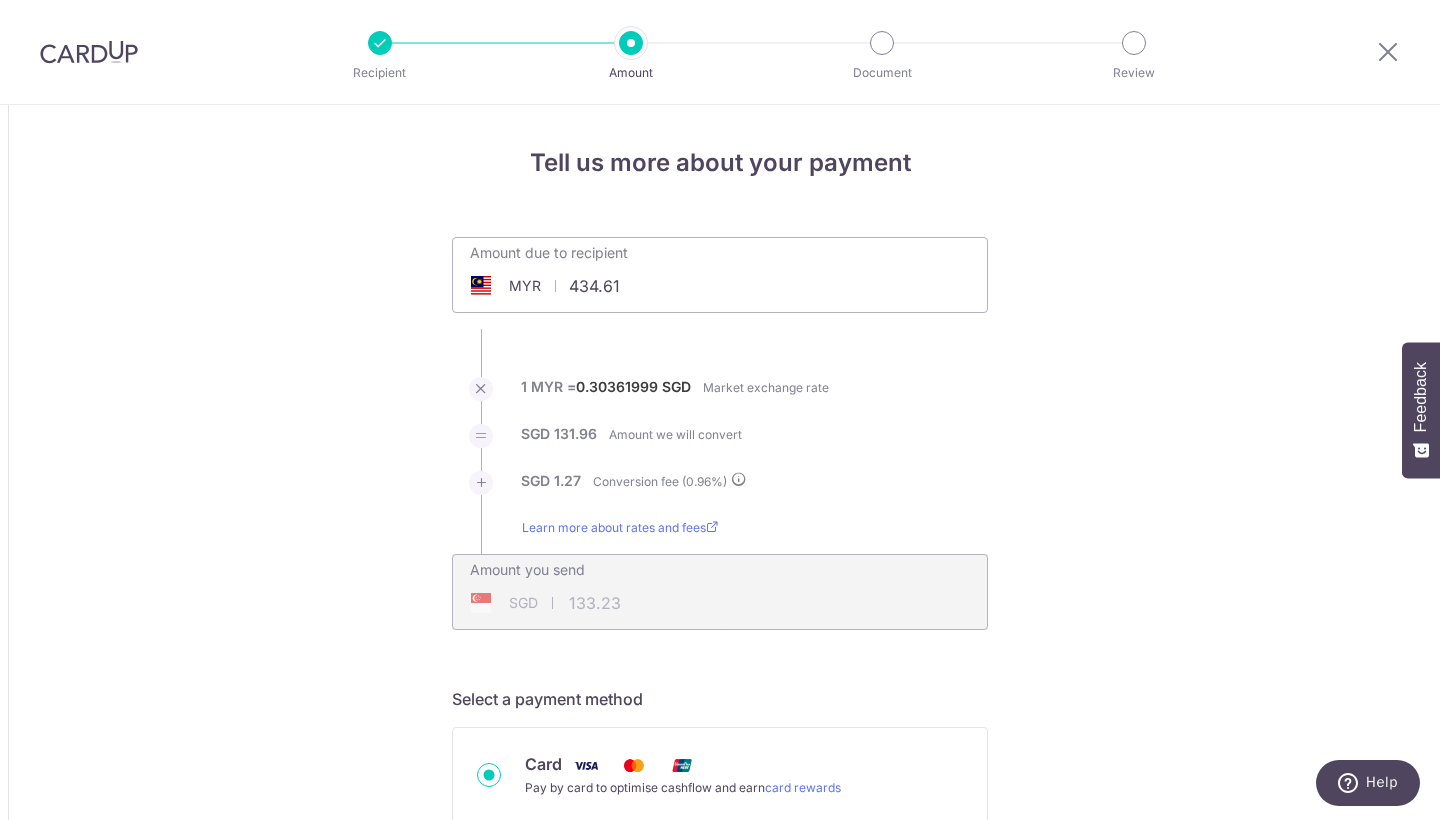 type on "434.61" 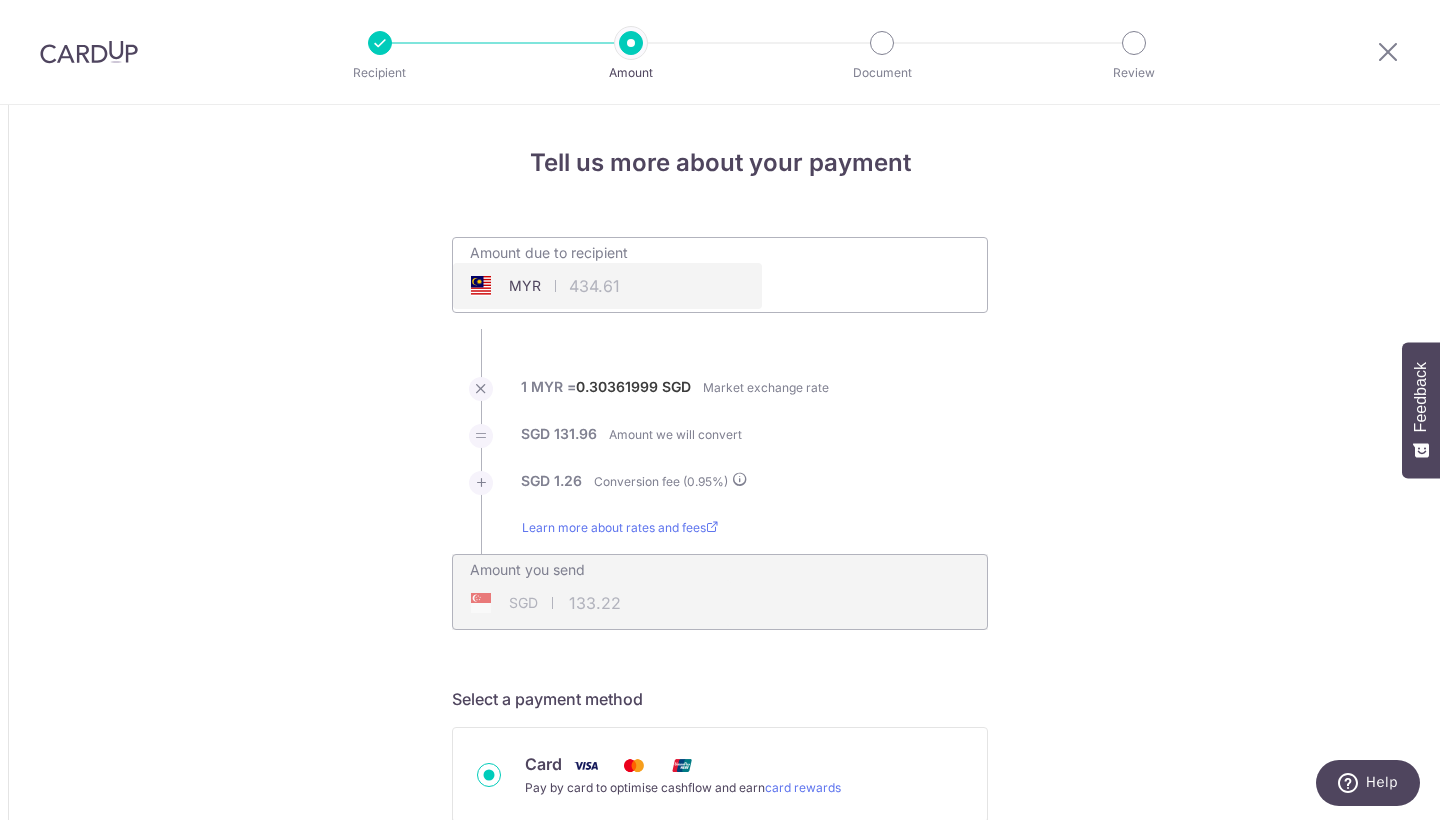 click on "SGD
131.96
Amount we will convert" at bounding box center [720, 447] 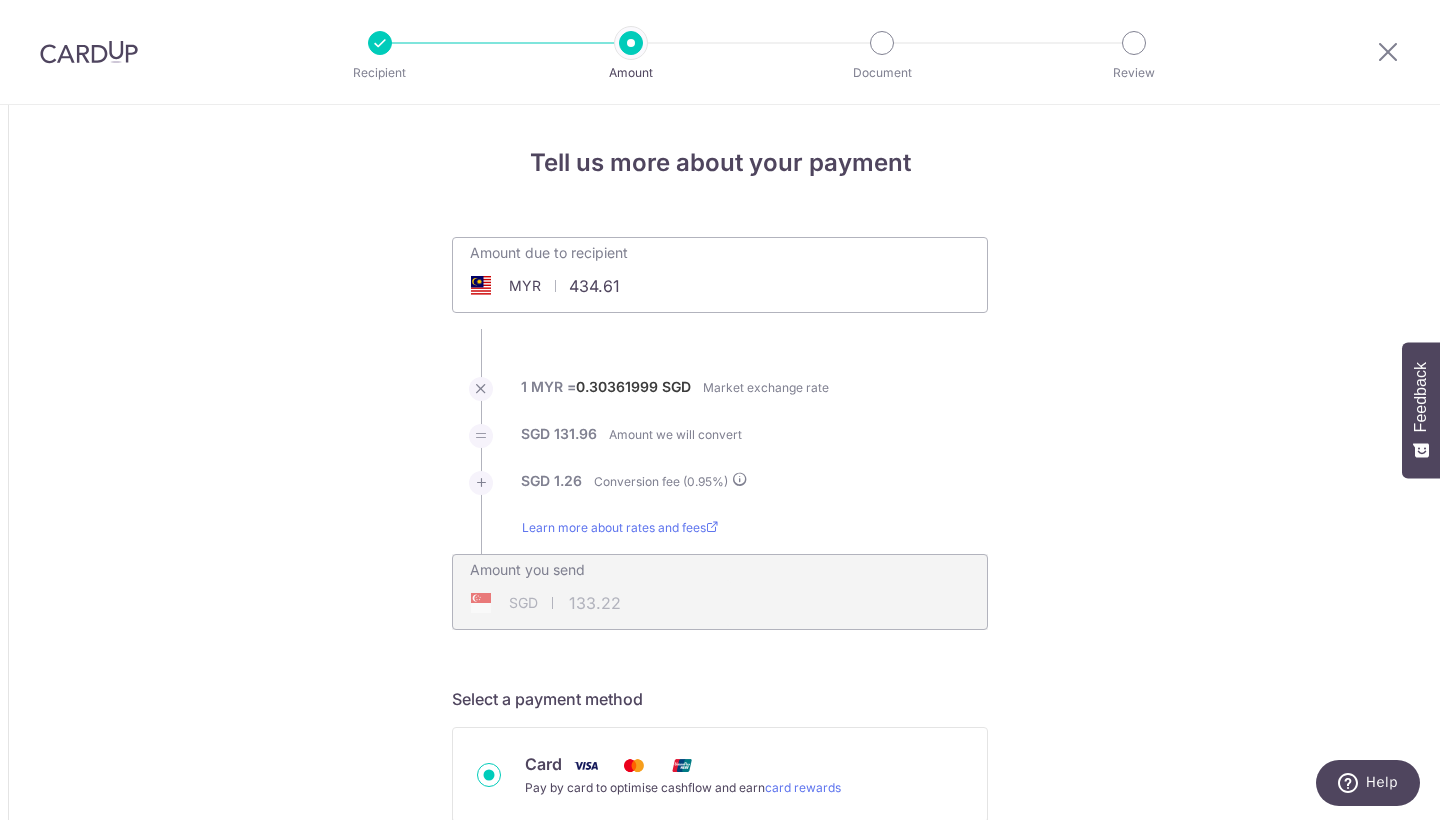 click on "SGD
131.96
Amount we will convert" at bounding box center [720, 447] 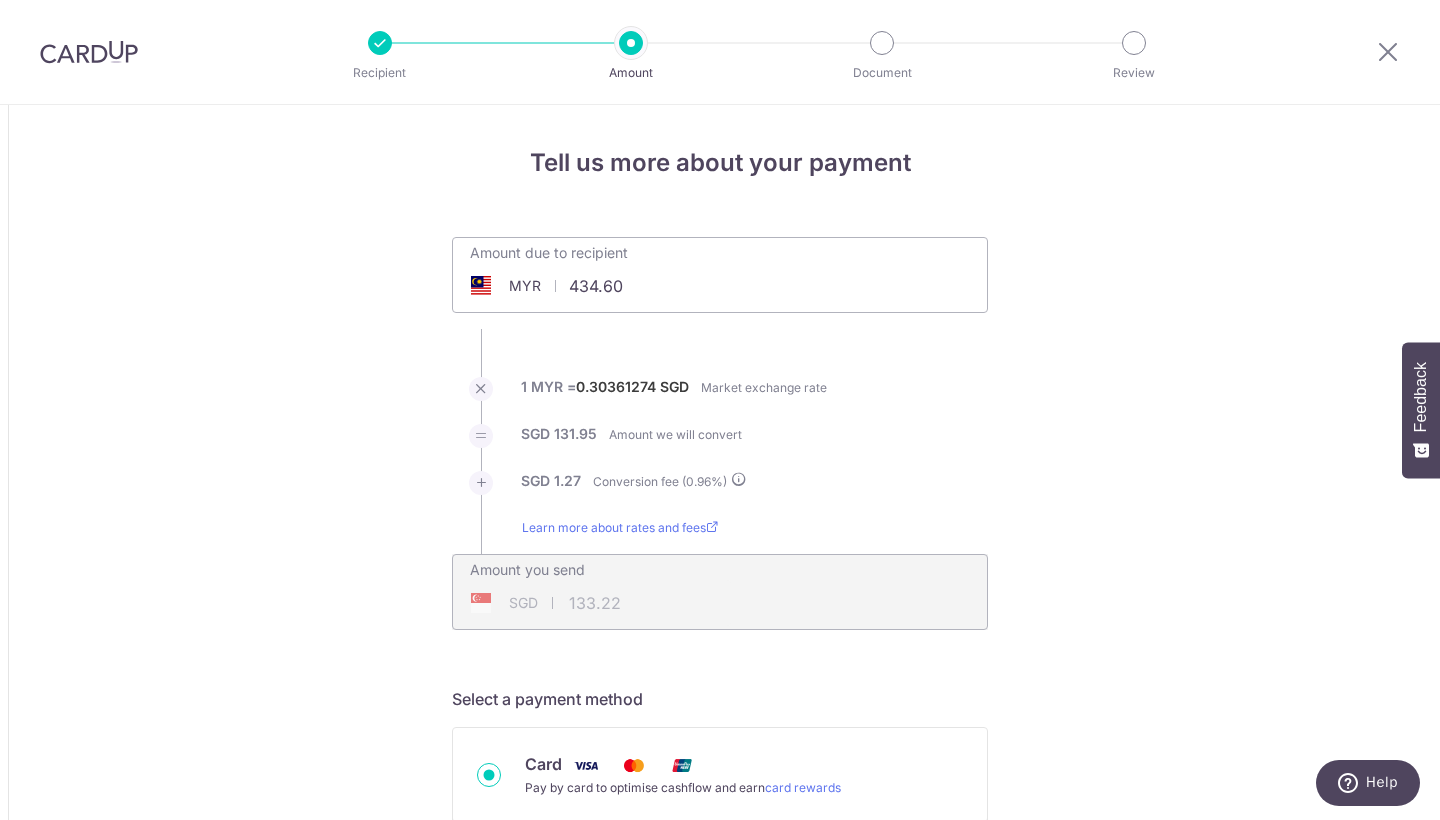 click on "SGD
131.95
Amount we will convert" at bounding box center [720, 447] 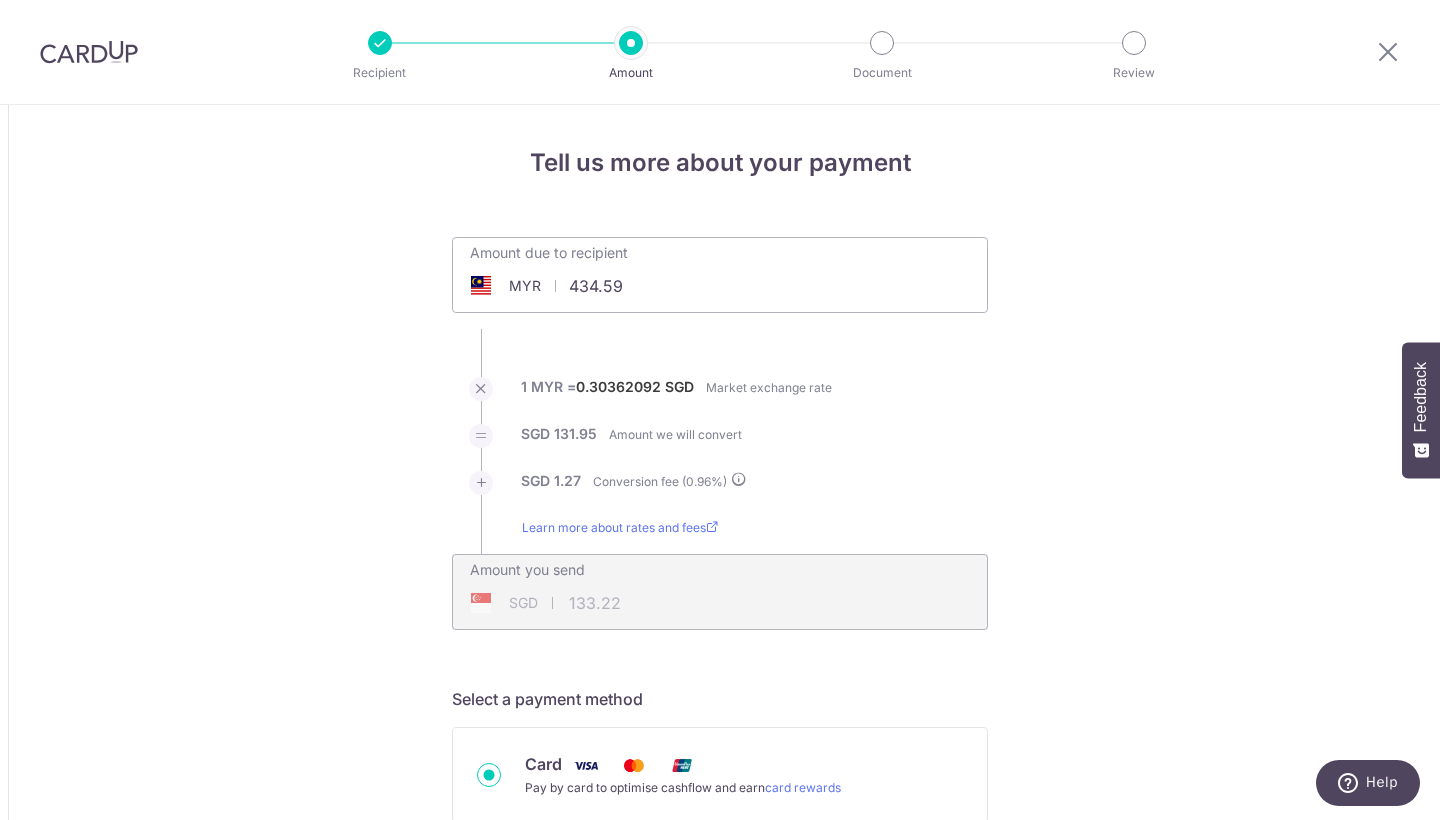 click on "1 MYR =  0.30362092   SGD
Market exchange rate" at bounding box center [720, 400] 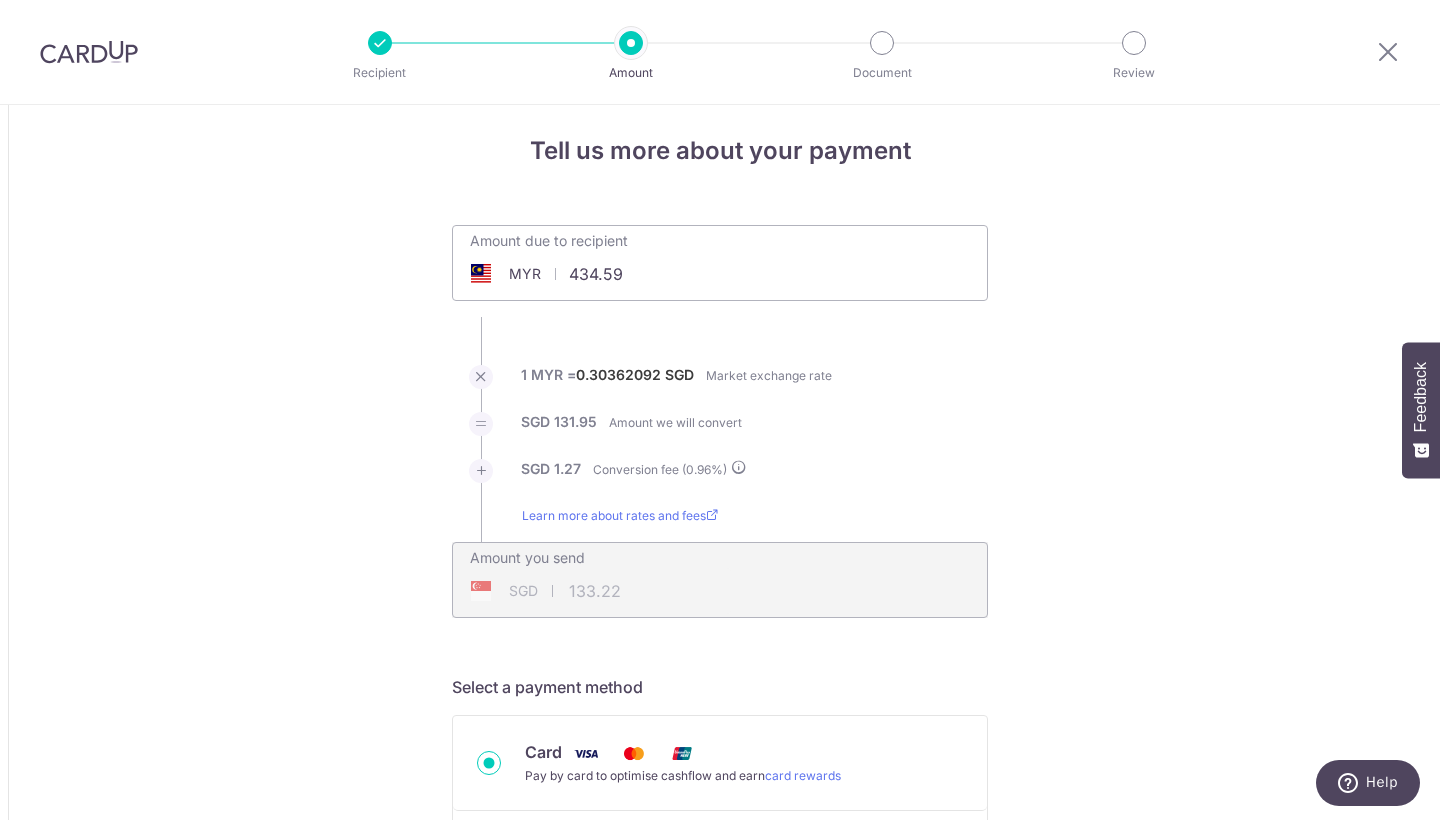 scroll, scrollTop: 13, scrollLeft: 0, axis: vertical 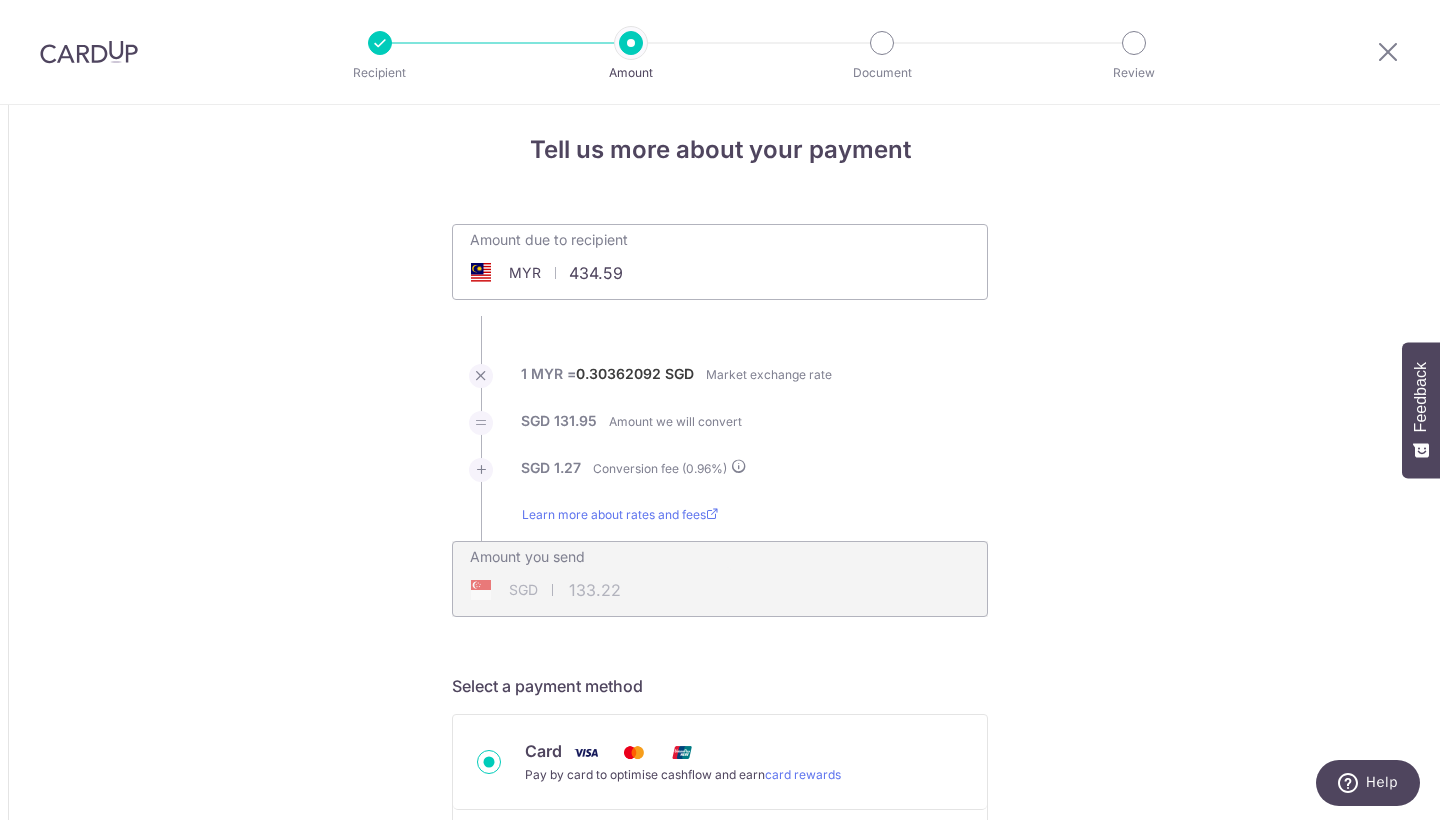 drag, startPoint x: 642, startPoint y: 270, endPoint x: 552, endPoint y: 269, distance: 90.005554 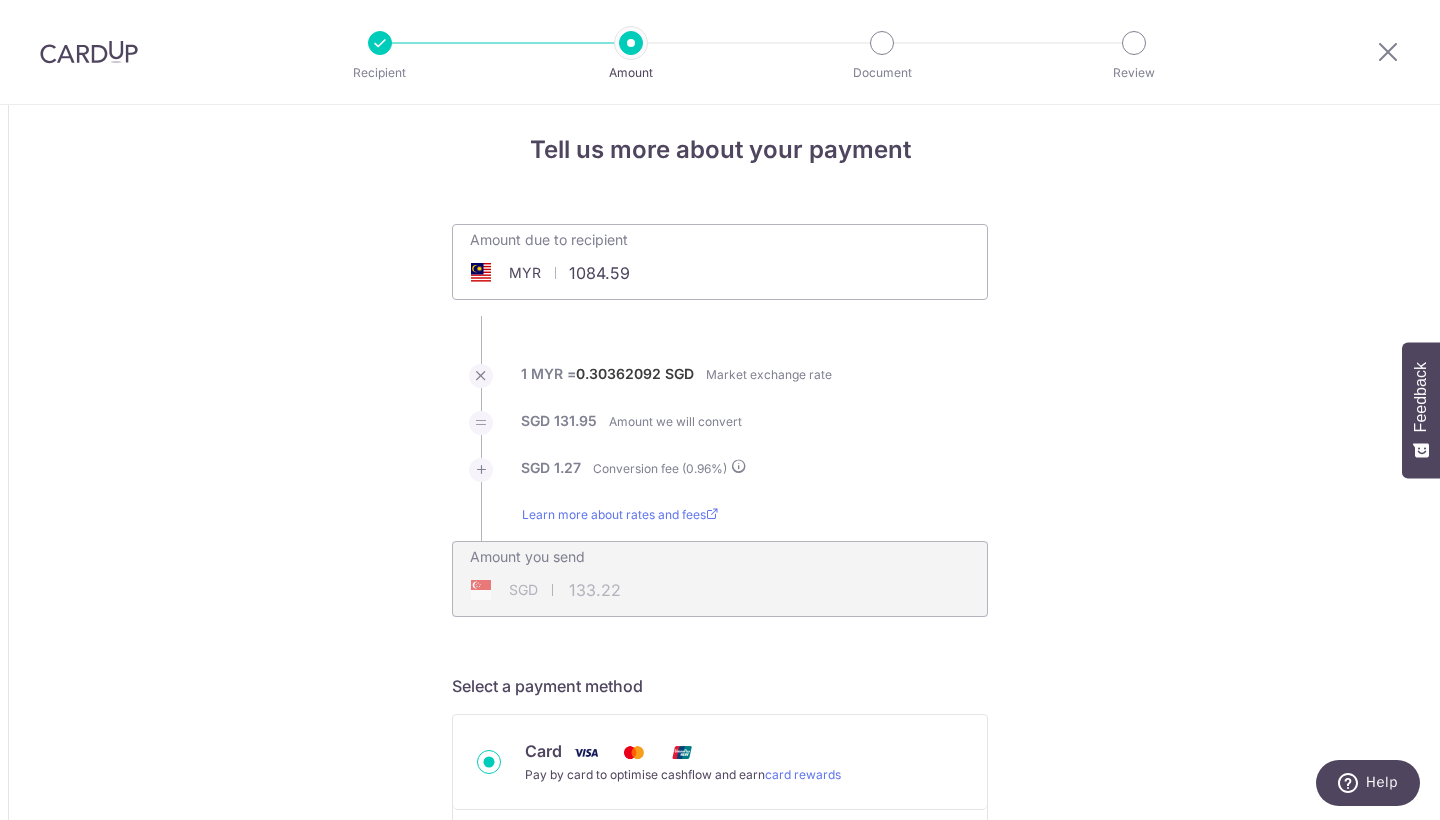 type on "1,084.59" 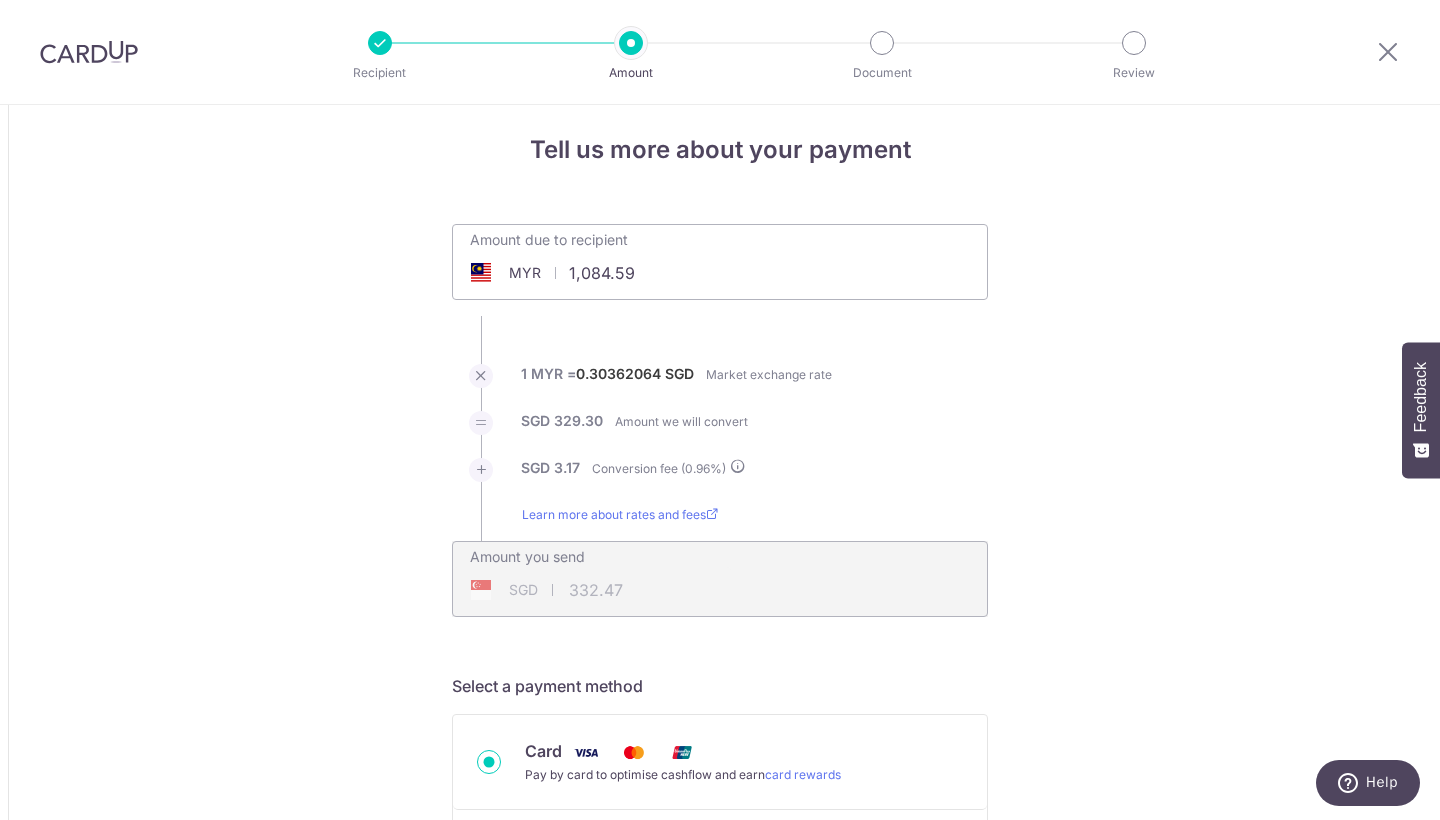 drag, startPoint x: 1090, startPoint y: 427, endPoint x: 426, endPoint y: 134, distance: 725.772 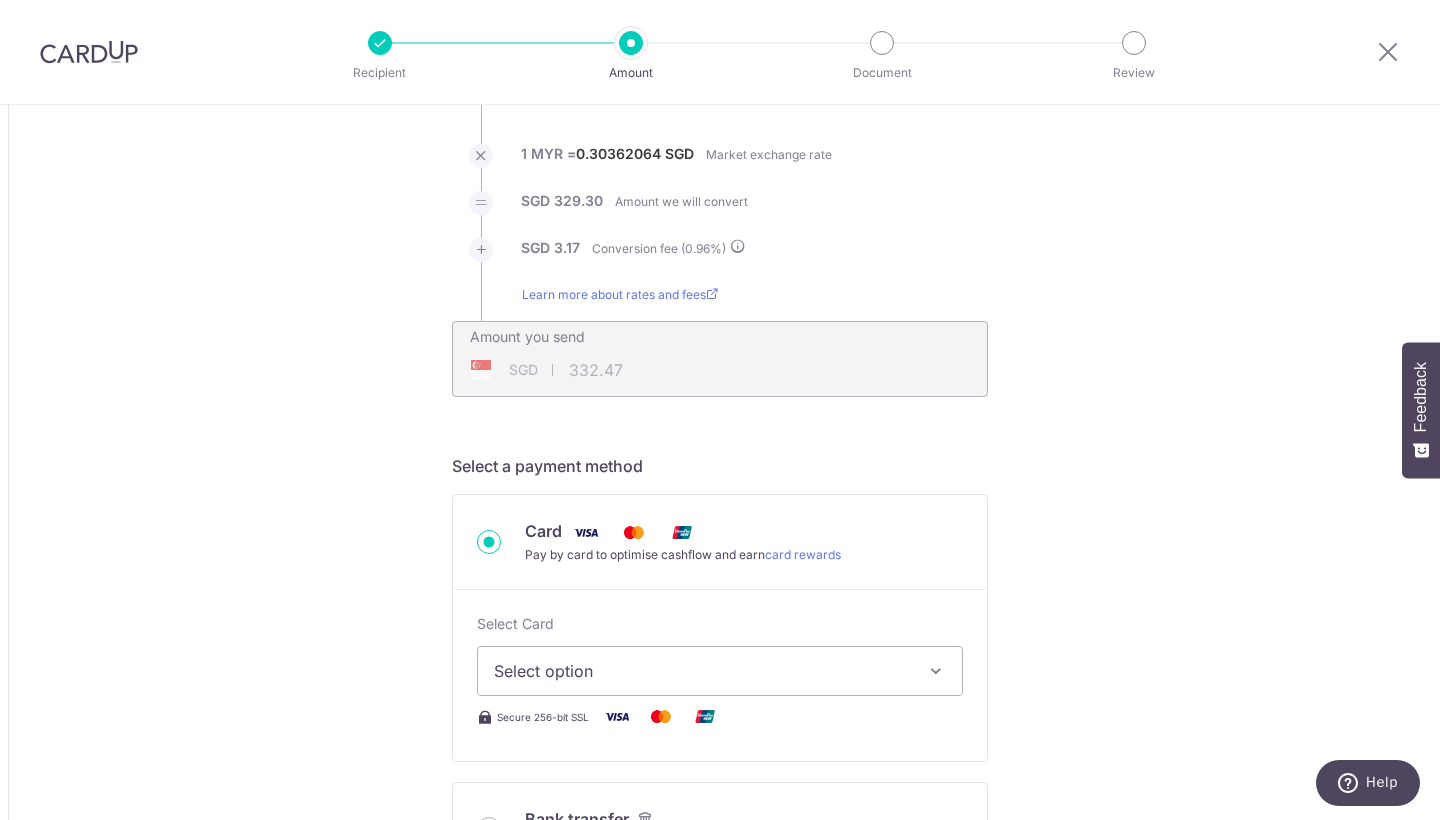 scroll, scrollTop: 235, scrollLeft: 0, axis: vertical 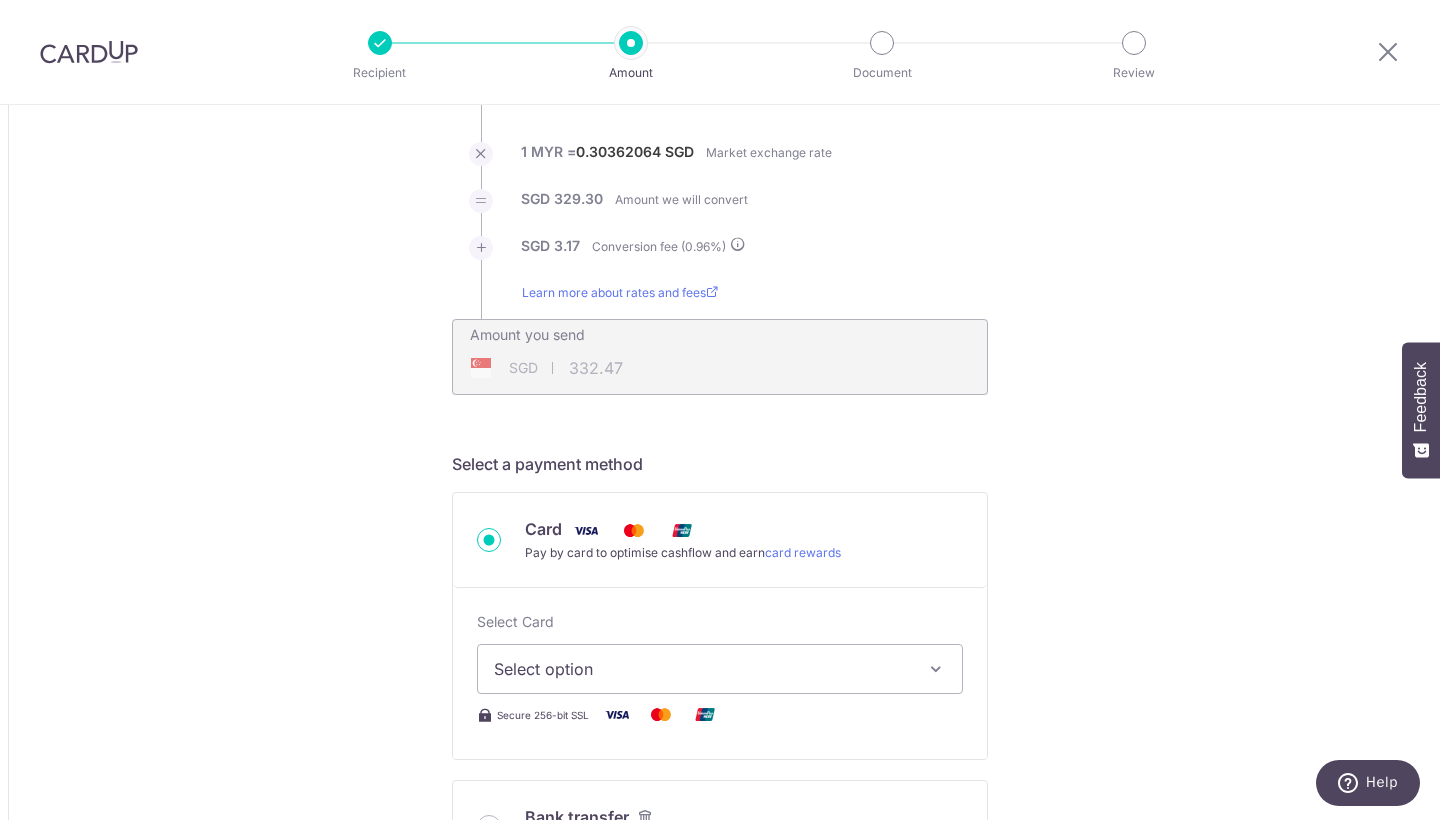 click on "Select option" at bounding box center [720, 669] 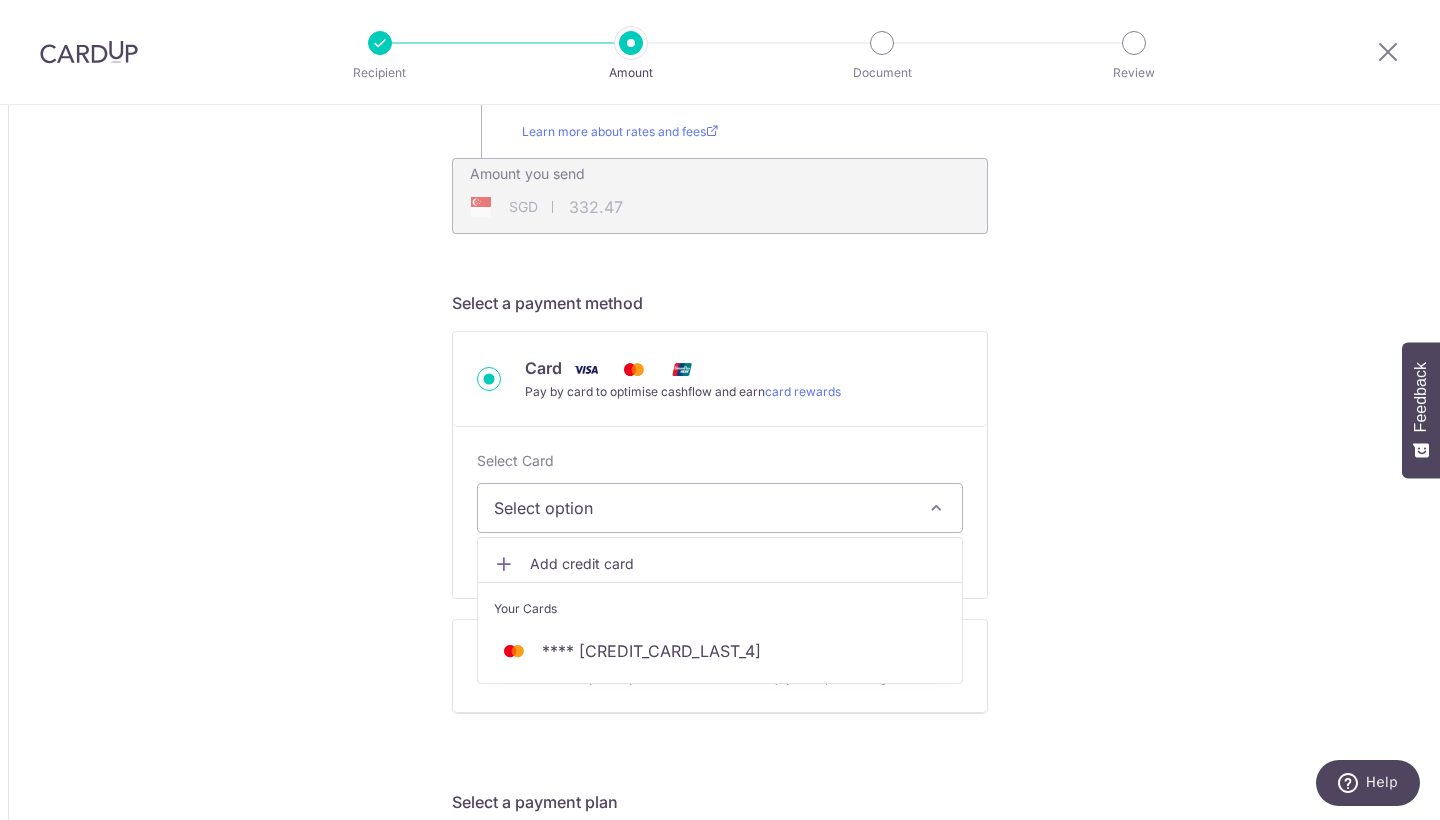 scroll, scrollTop: 397, scrollLeft: 0, axis: vertical 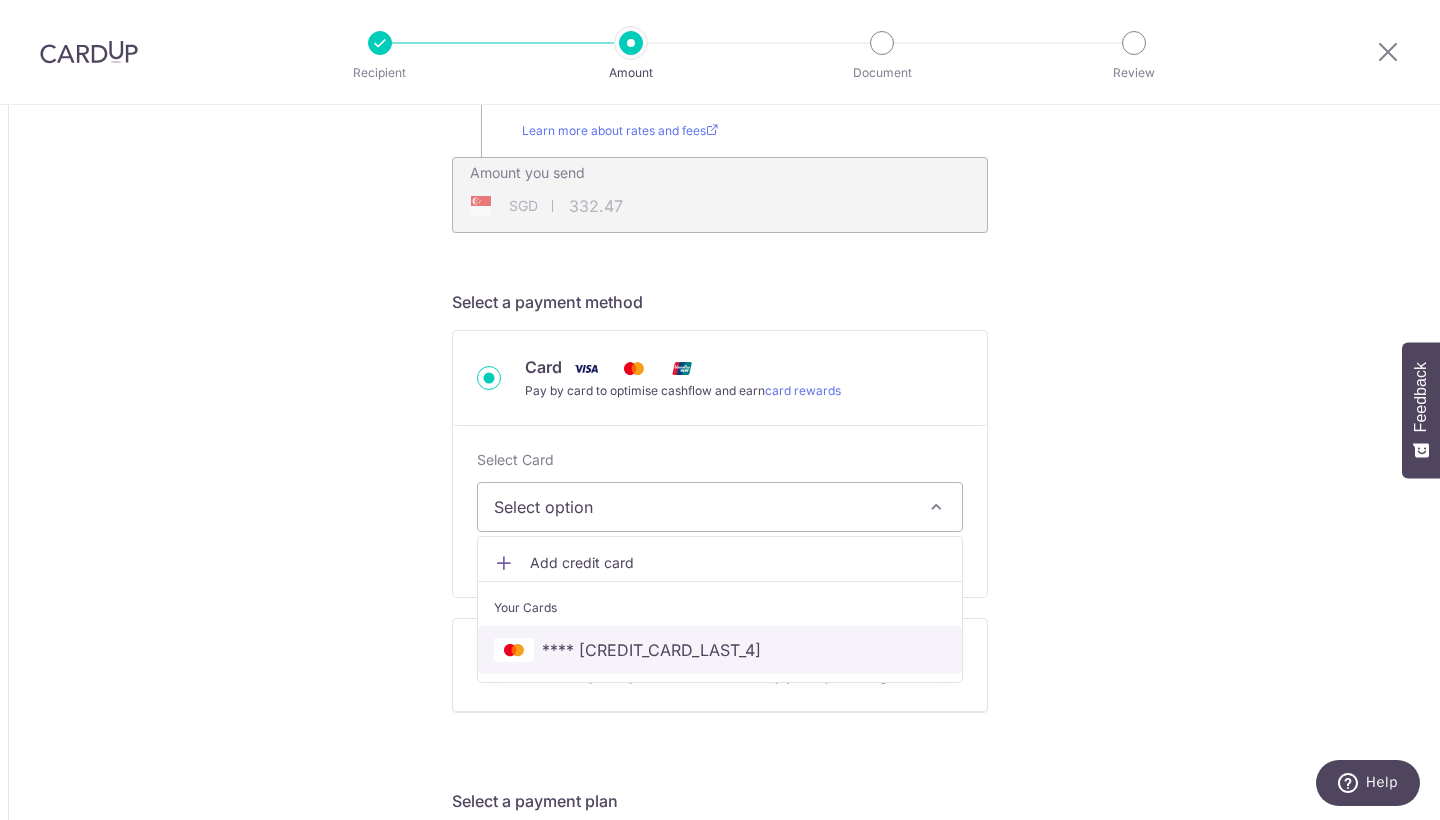 click on "**** [CC]" at bounding box center [720, 650] 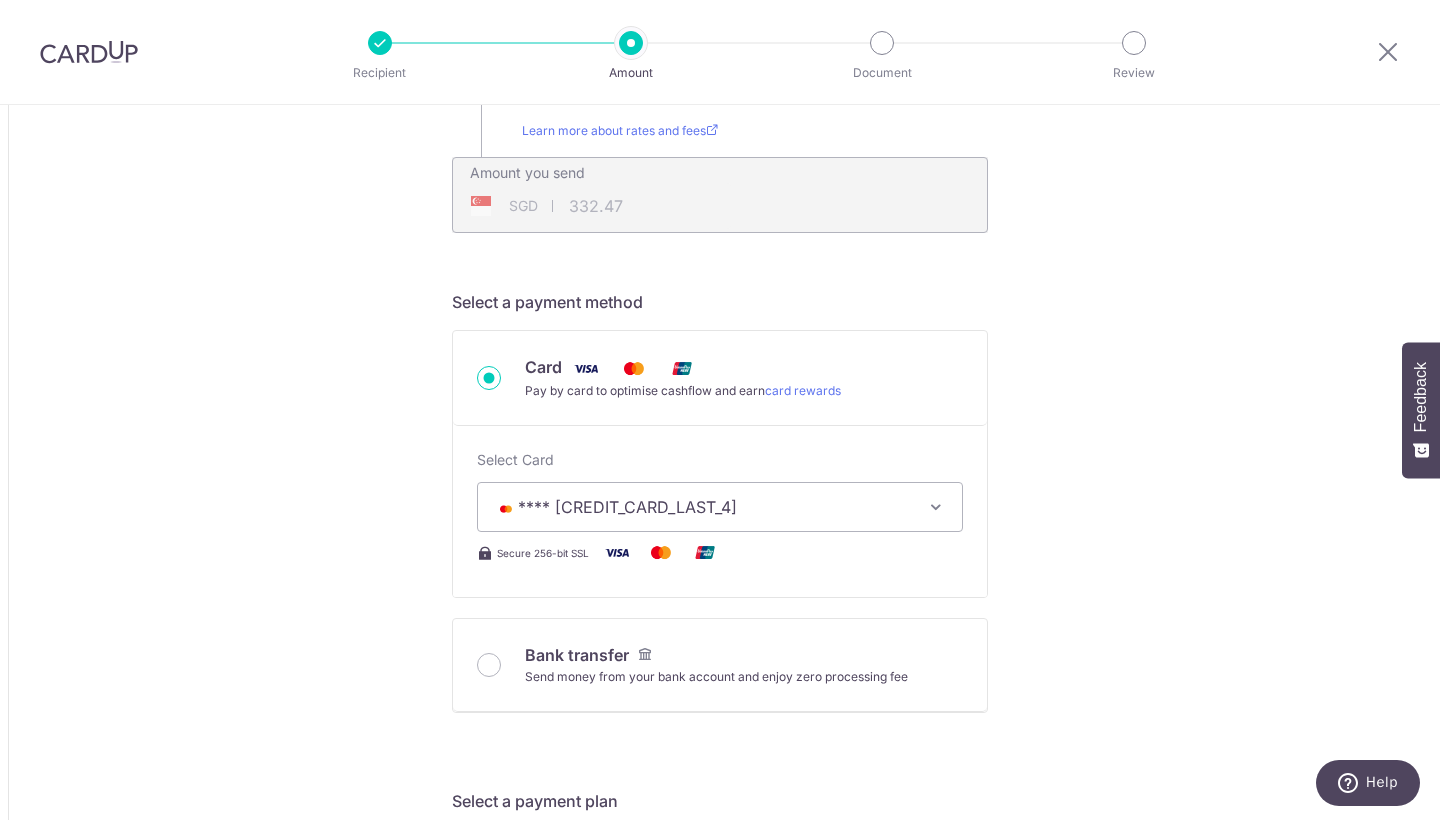 type on "1,084.59" 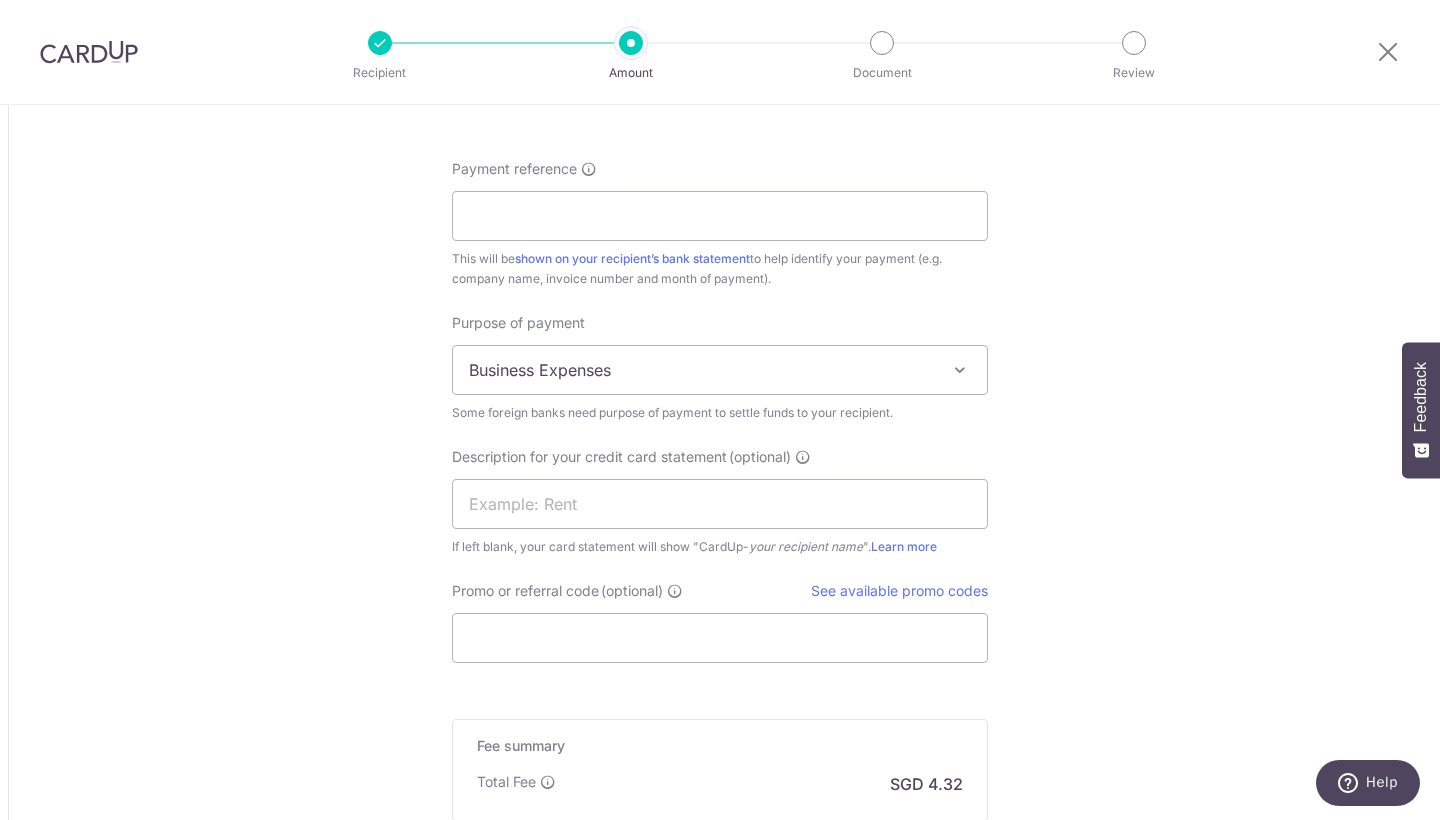scroll, scrollTop: 1711, scrollLeft: 0, axis: vertical 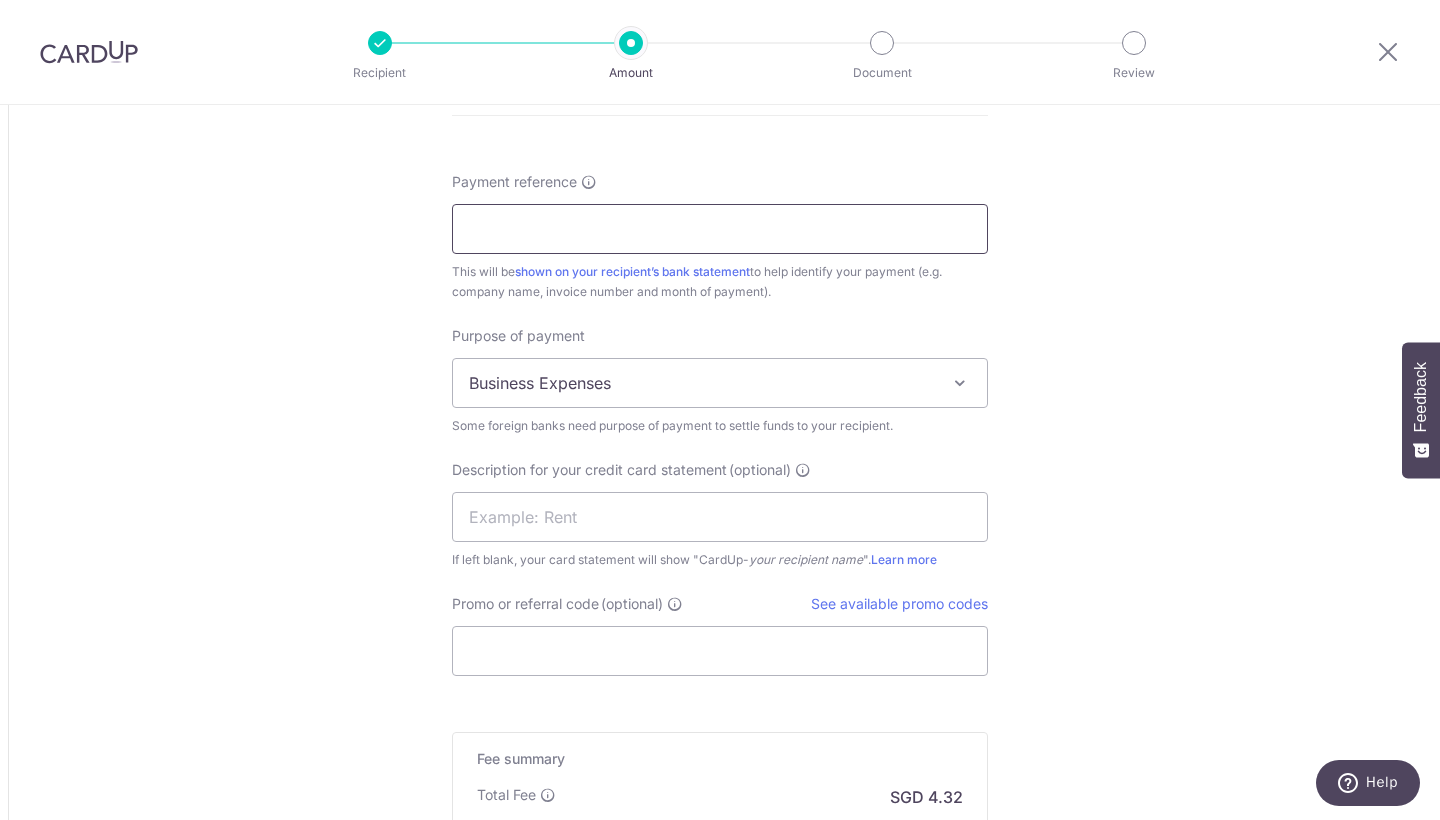 click on "Payment reference" at bounding box center (720, 229) 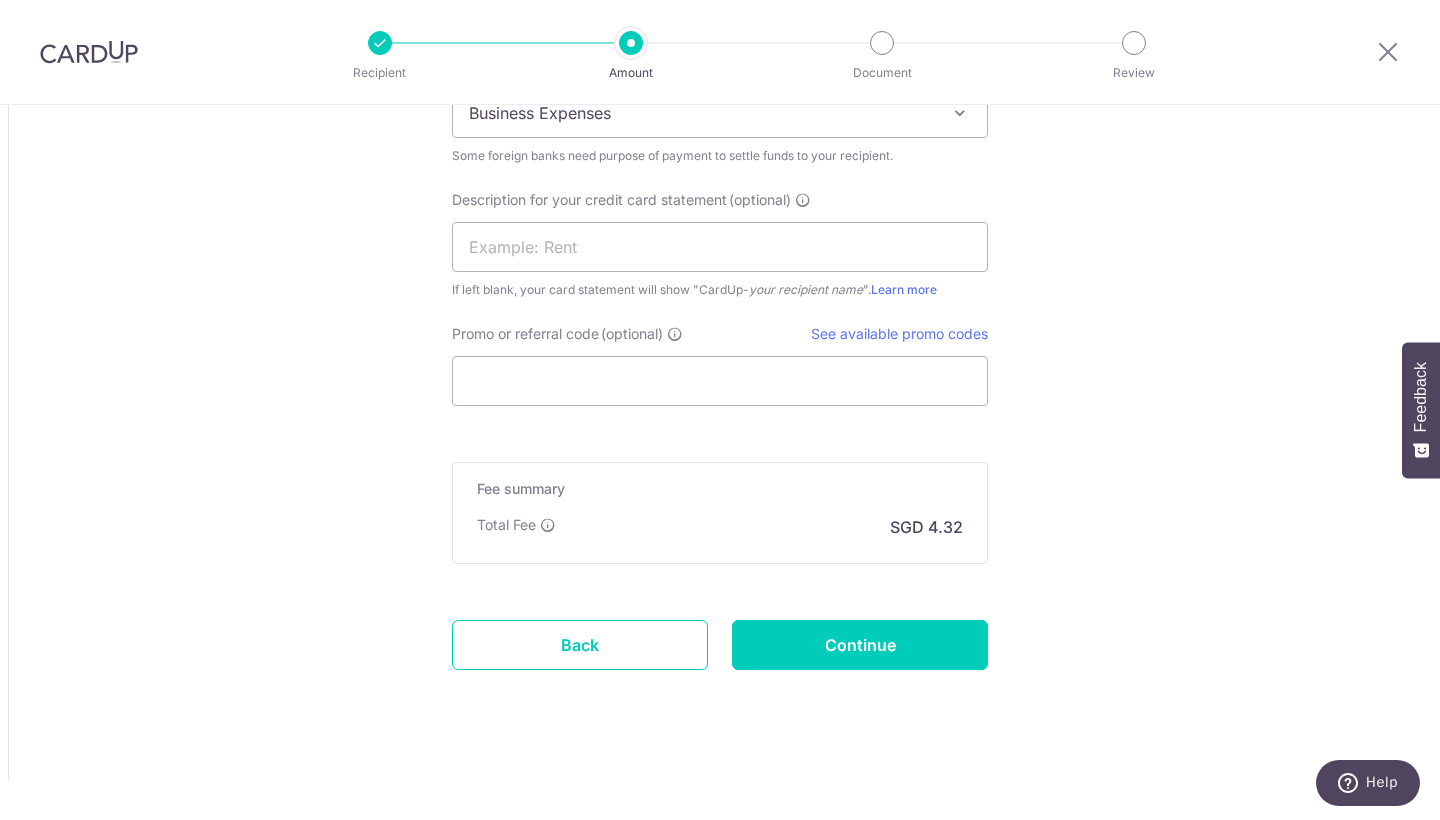 scroll, scrollTop: 1981, scrollLeft: 0, axis: vertical 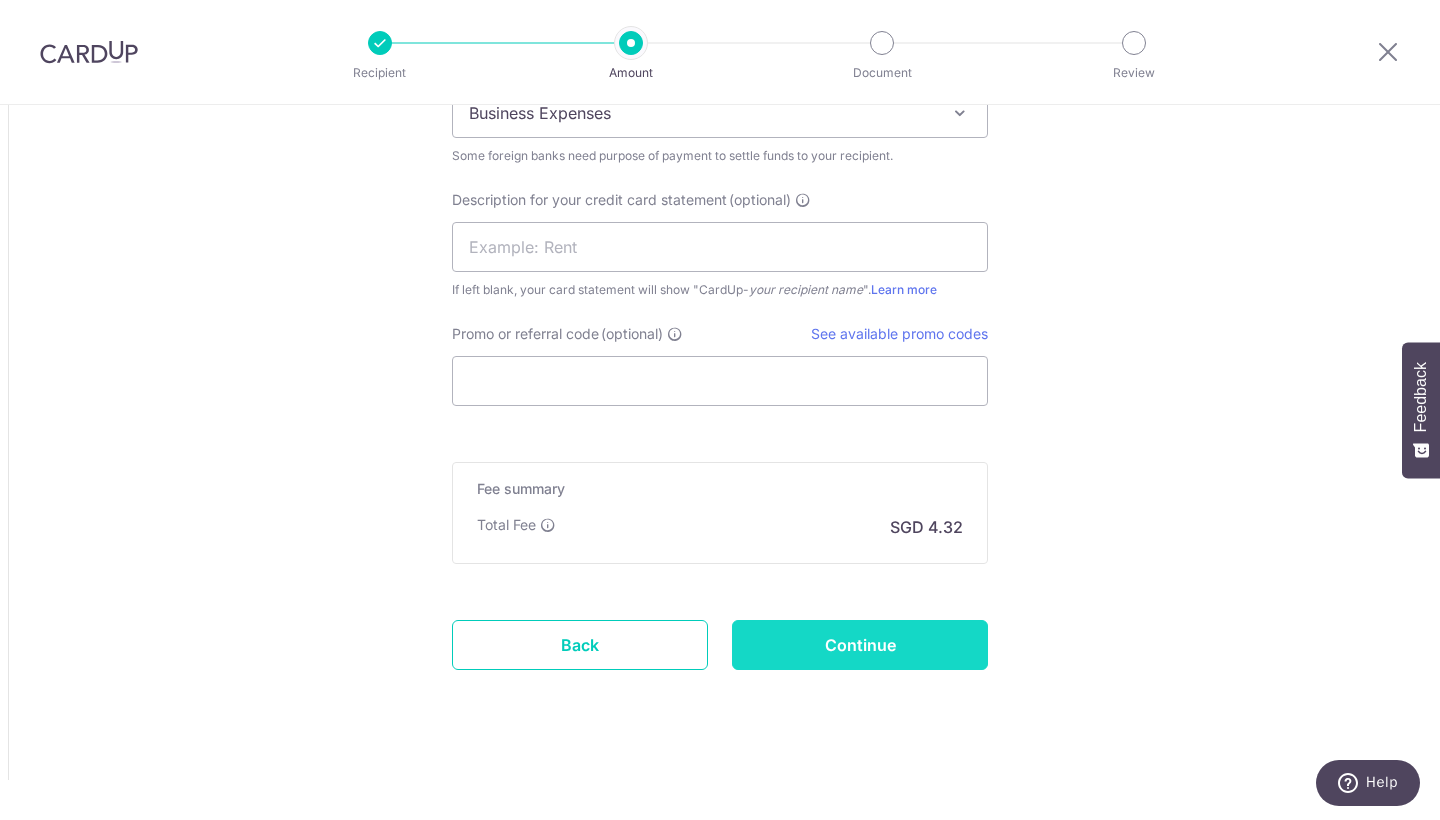type on "GST and Invoice 242083 and 242082" 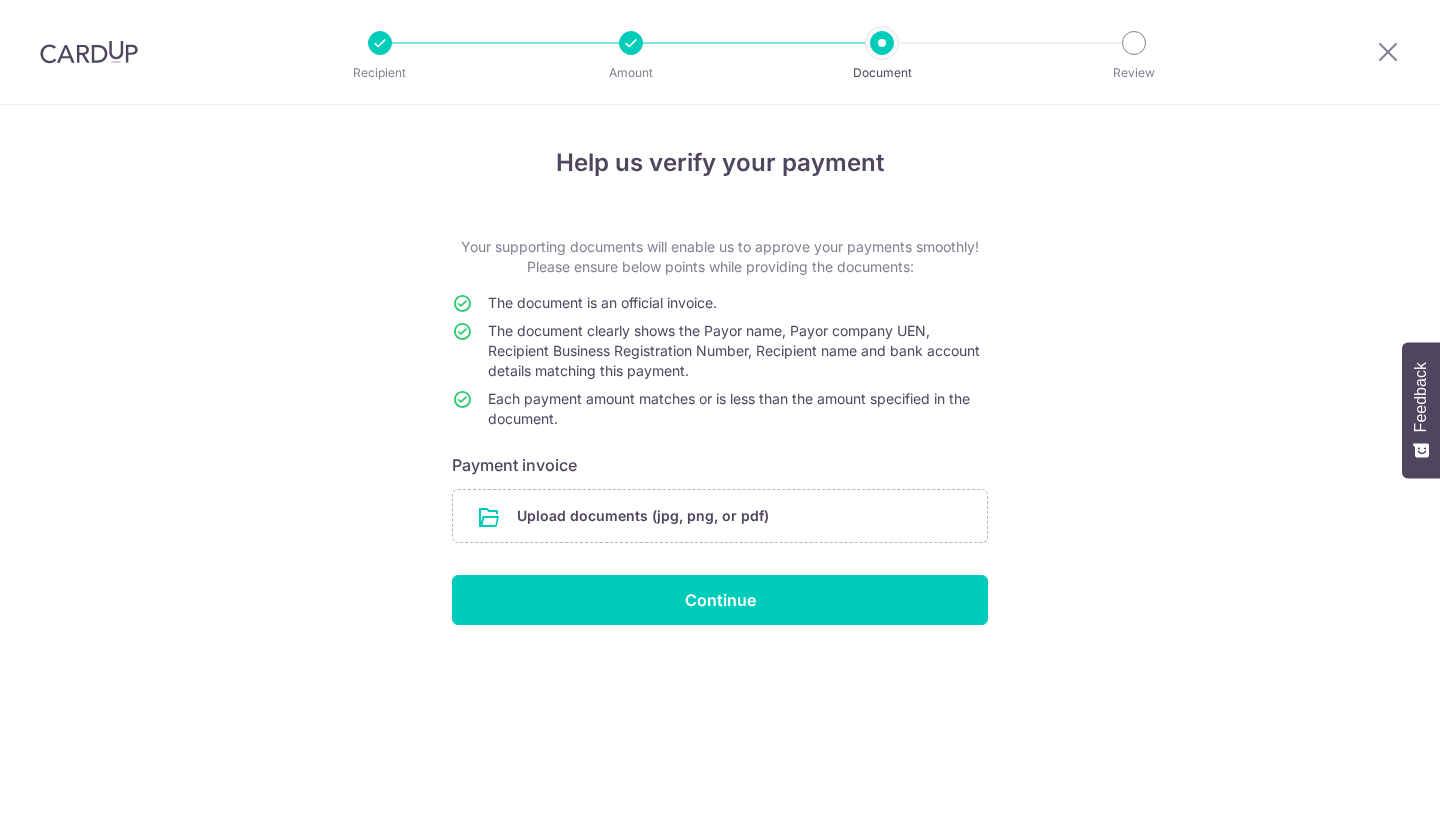 scroll, scrollTop: 0, scrollLeft: 0, axis: both 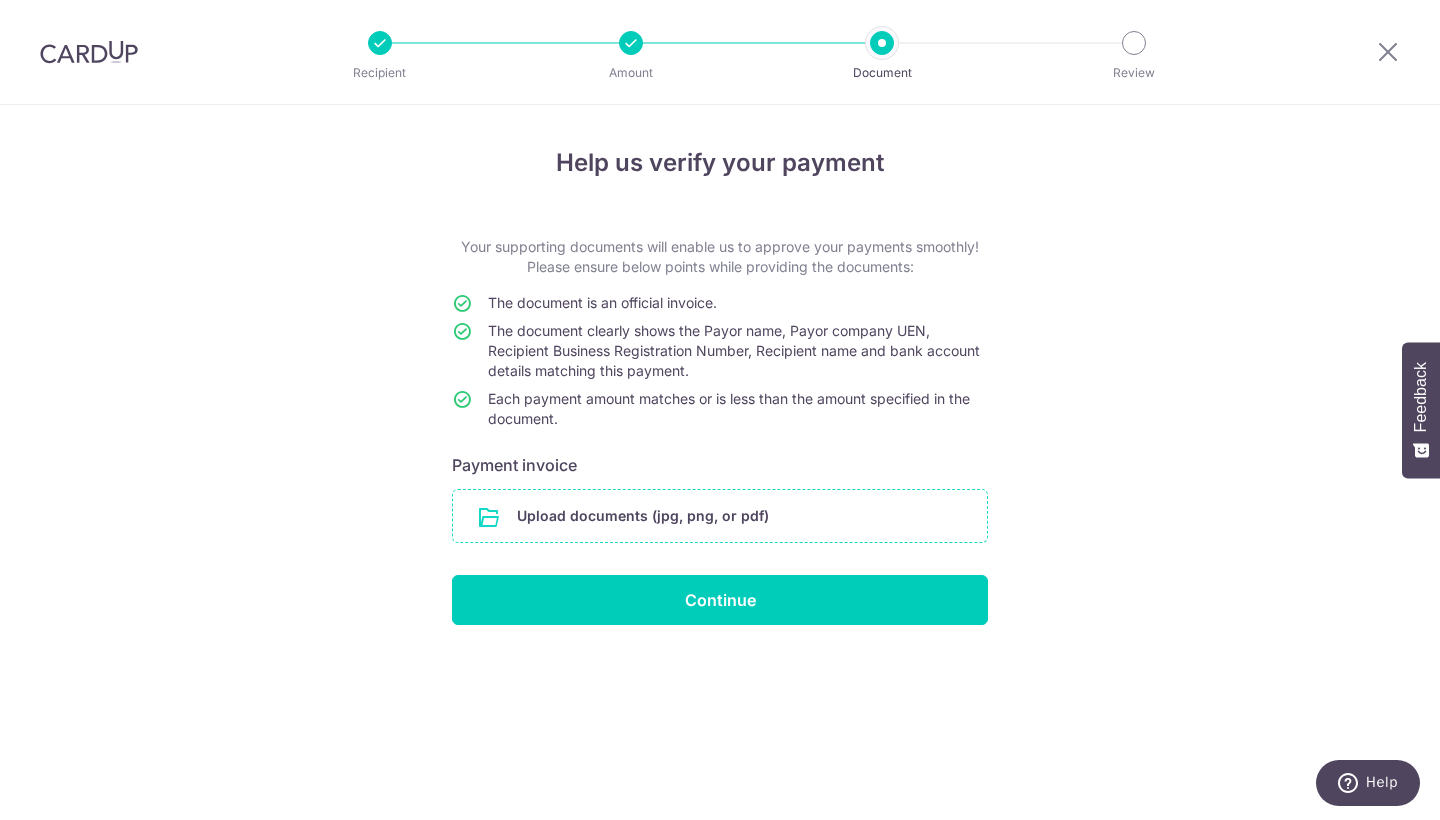 click at bounding box center (720, 516) 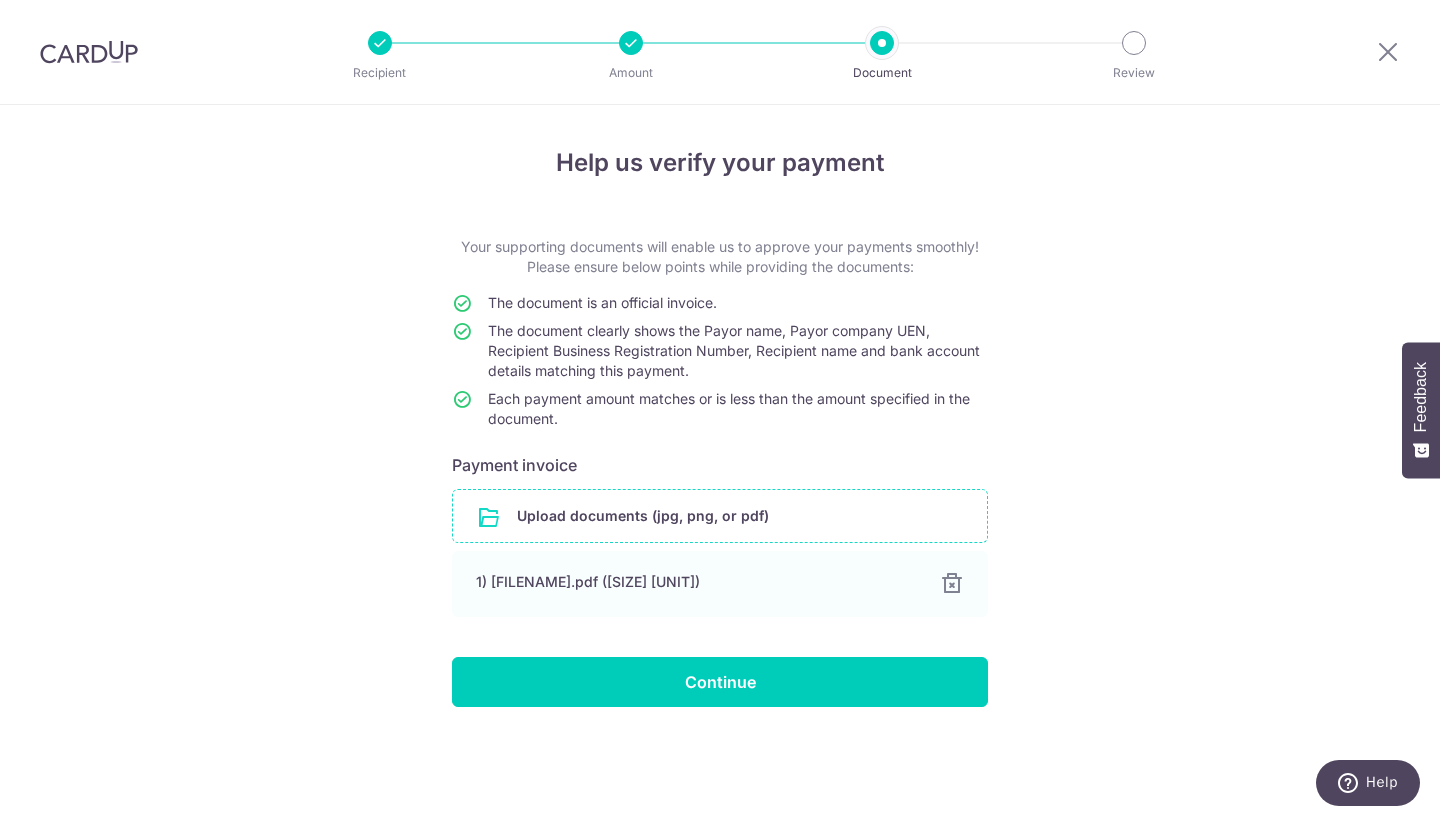 click at bounding box center (720, 516) 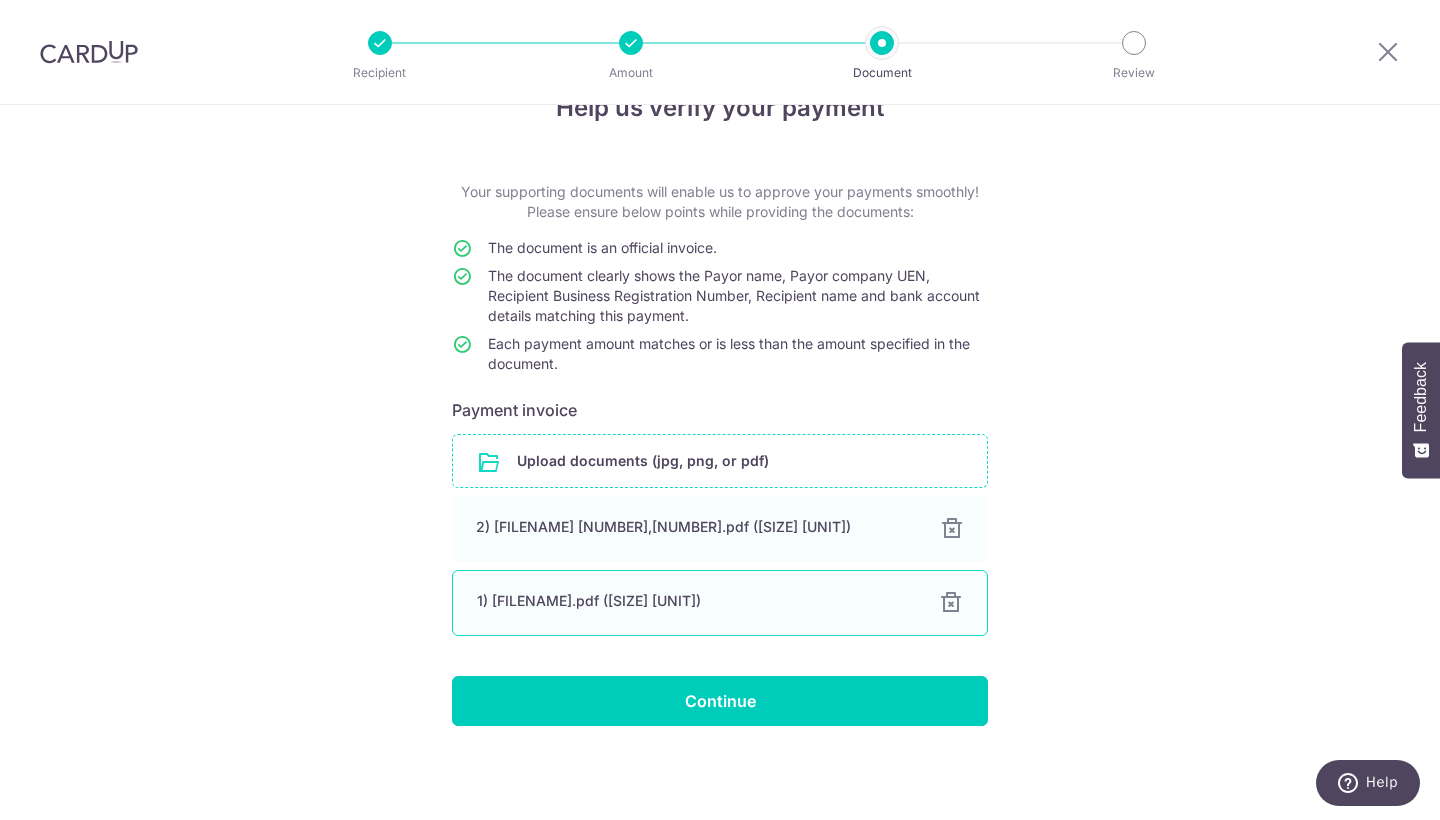 scroll, scrollTop: 55, scrollLeft: 0, axis: vertical 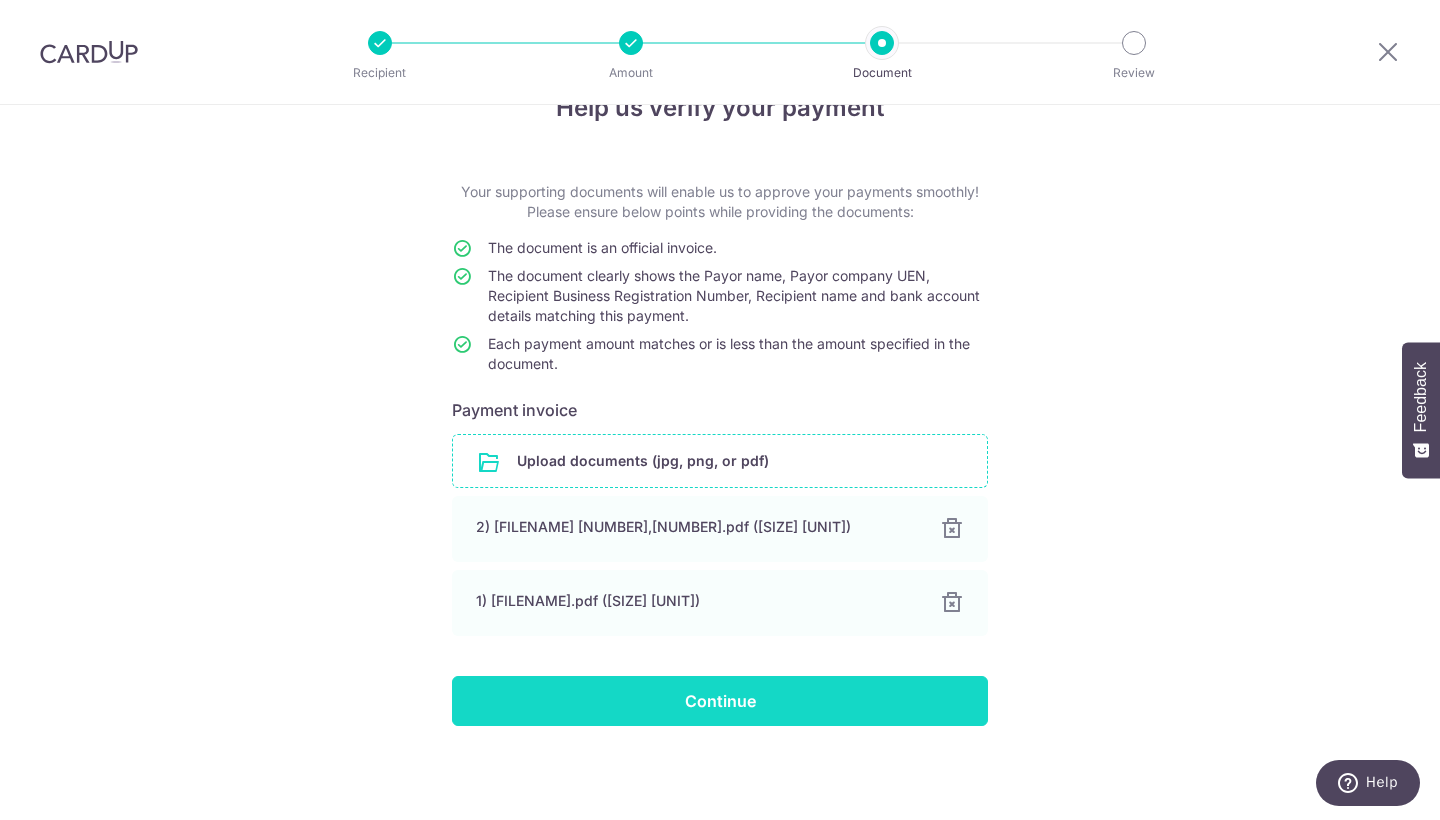 click on "Continue" at bounding box center [720, 701] 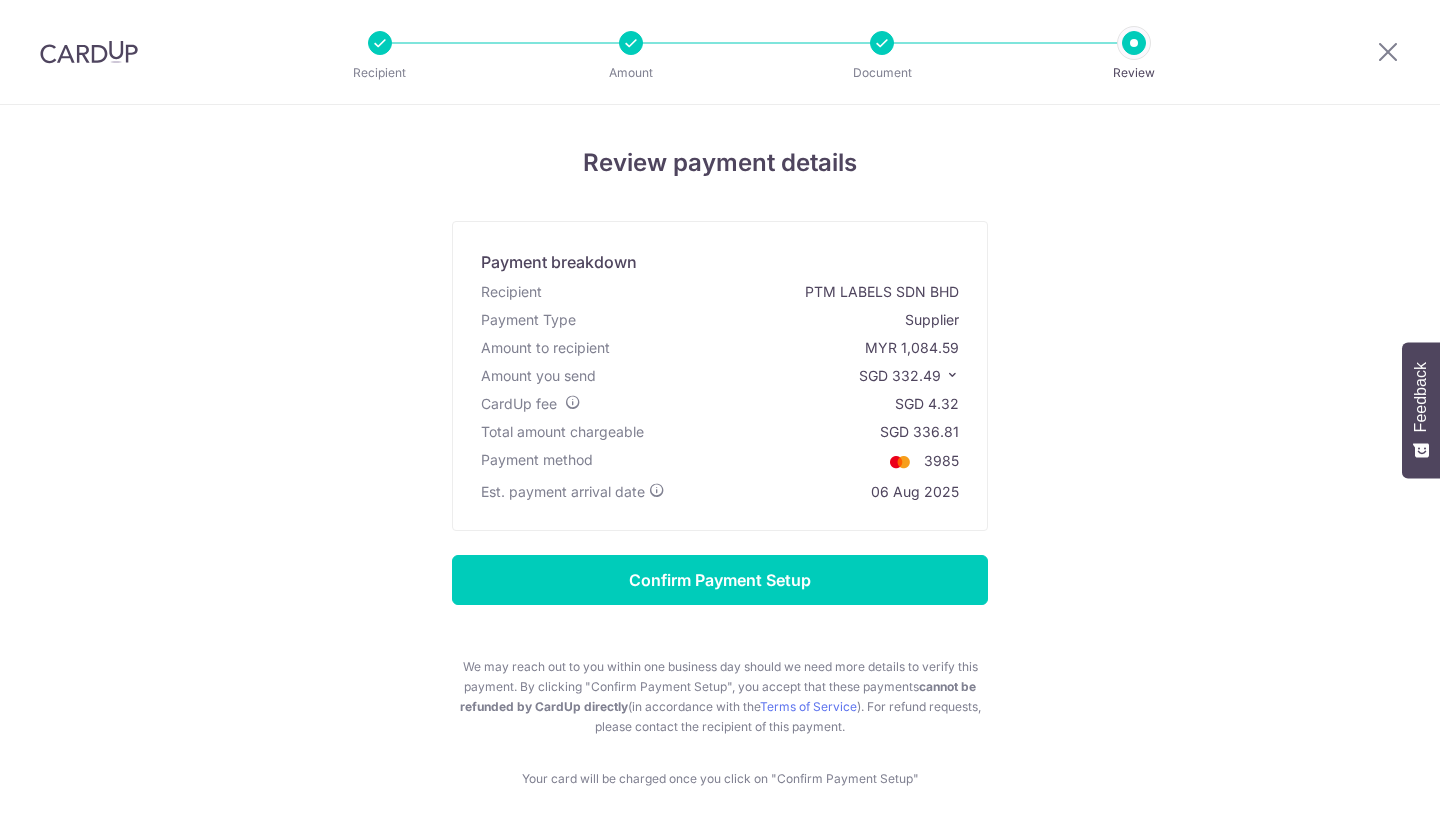 scroll, scrollTop: 0, scrollLeft: 0, axis: both 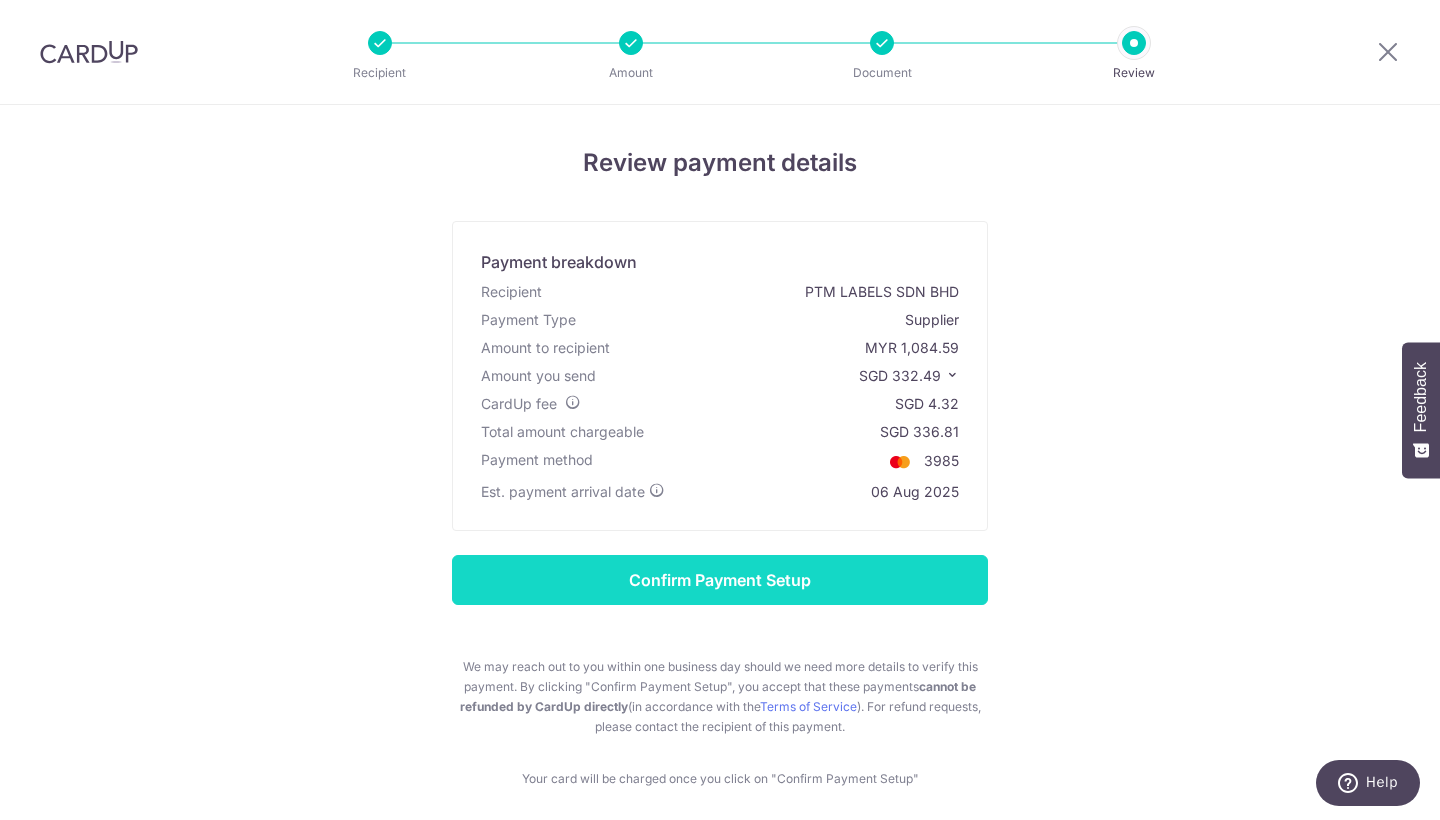 click on "Confirm Payment Setup" at bounding box center [720, 580] 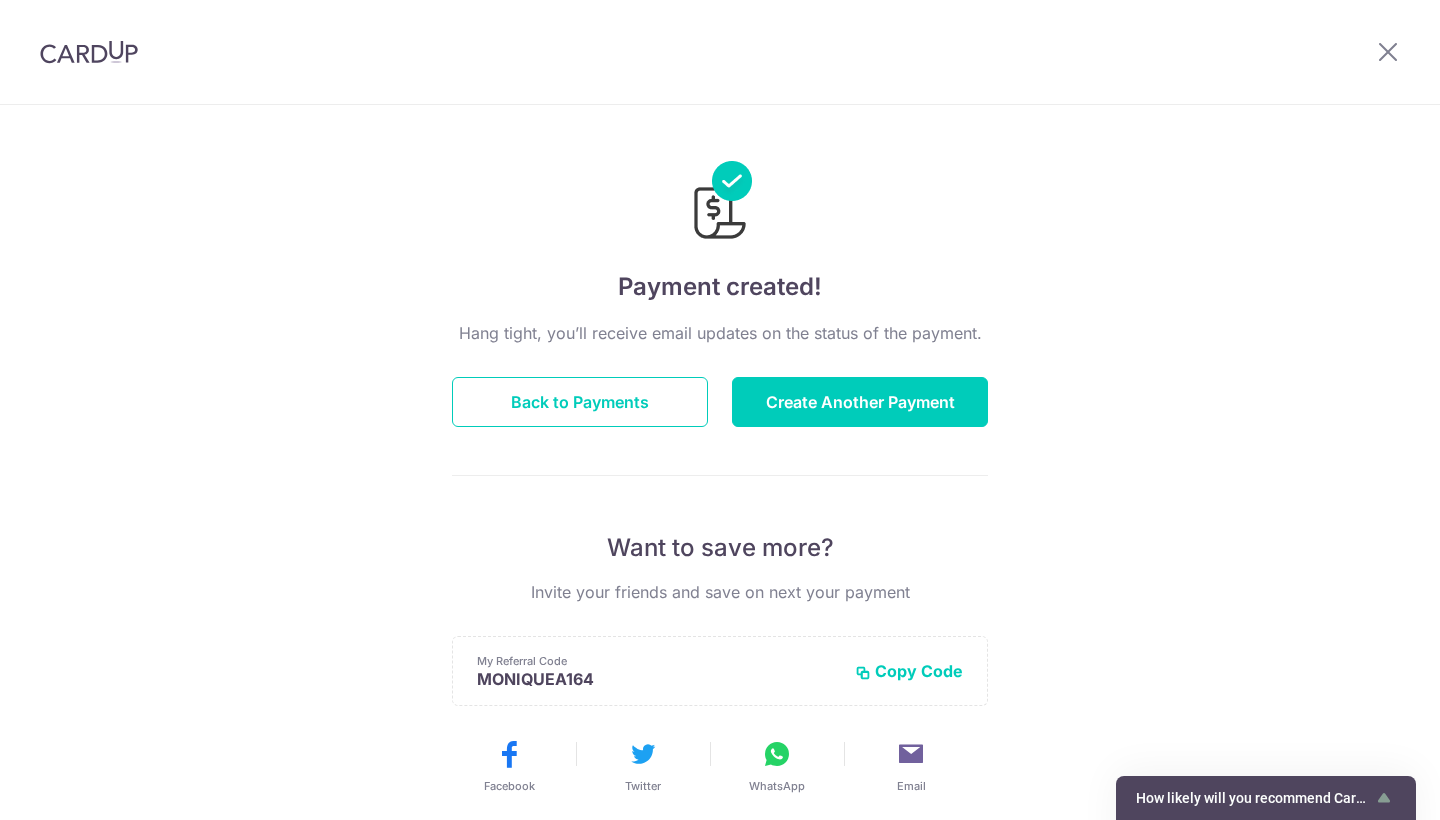 scroll, scrollTop: 0, scrollLeft: 0, axis: both 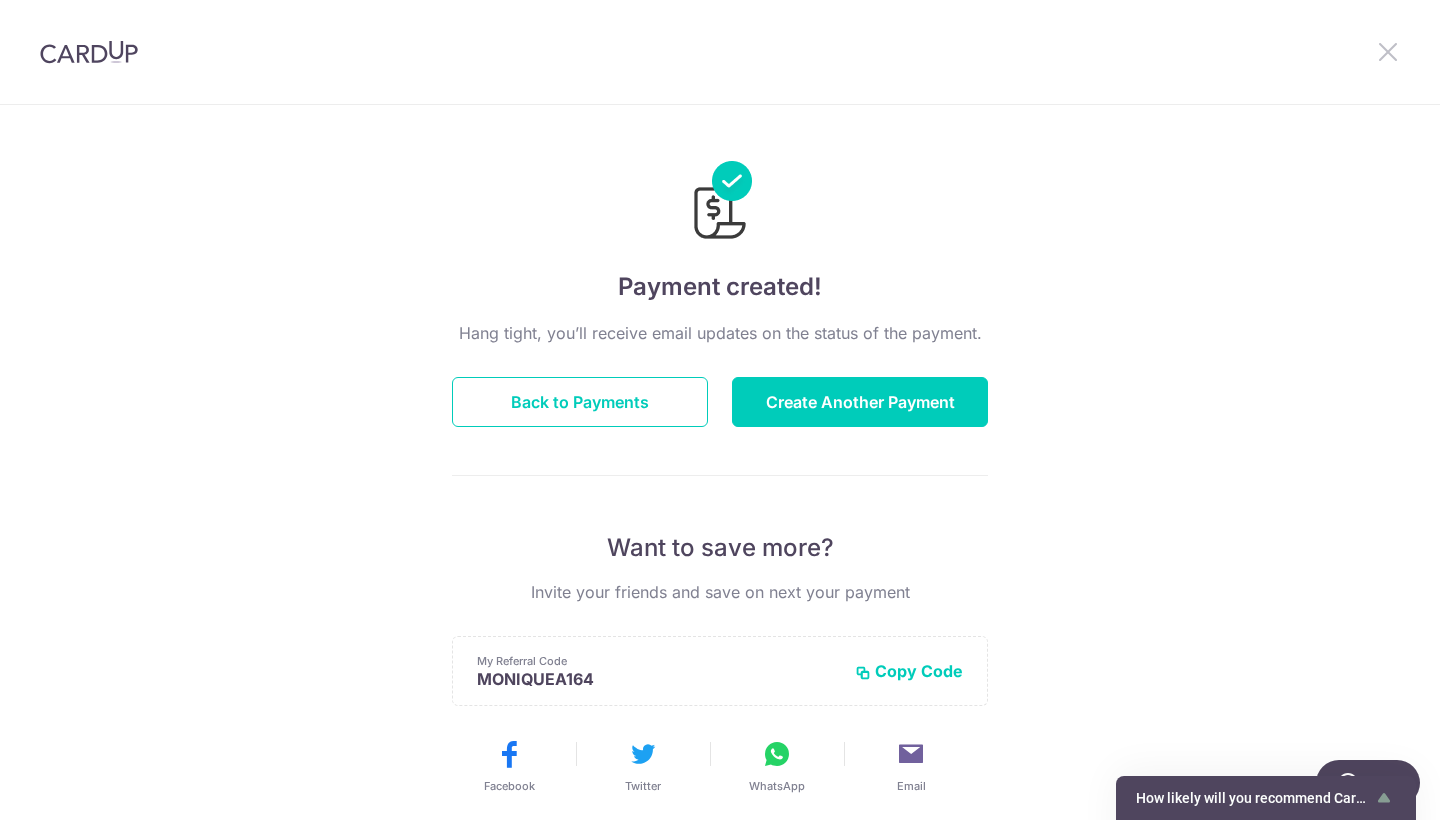 click at bounding box center (1388, 51) 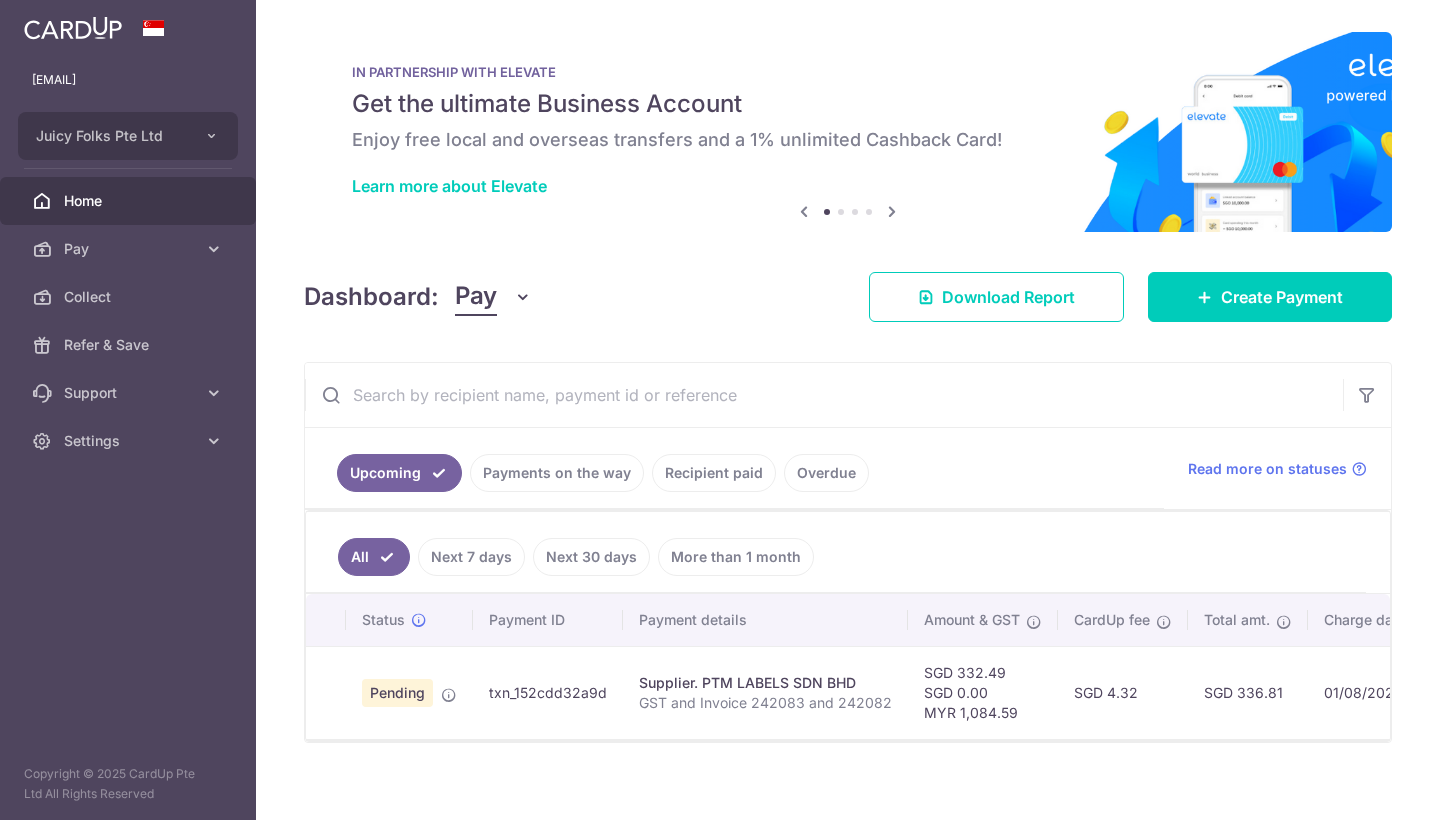 scroll, scrollTop: 0, scrollLeft: 0, axis: both 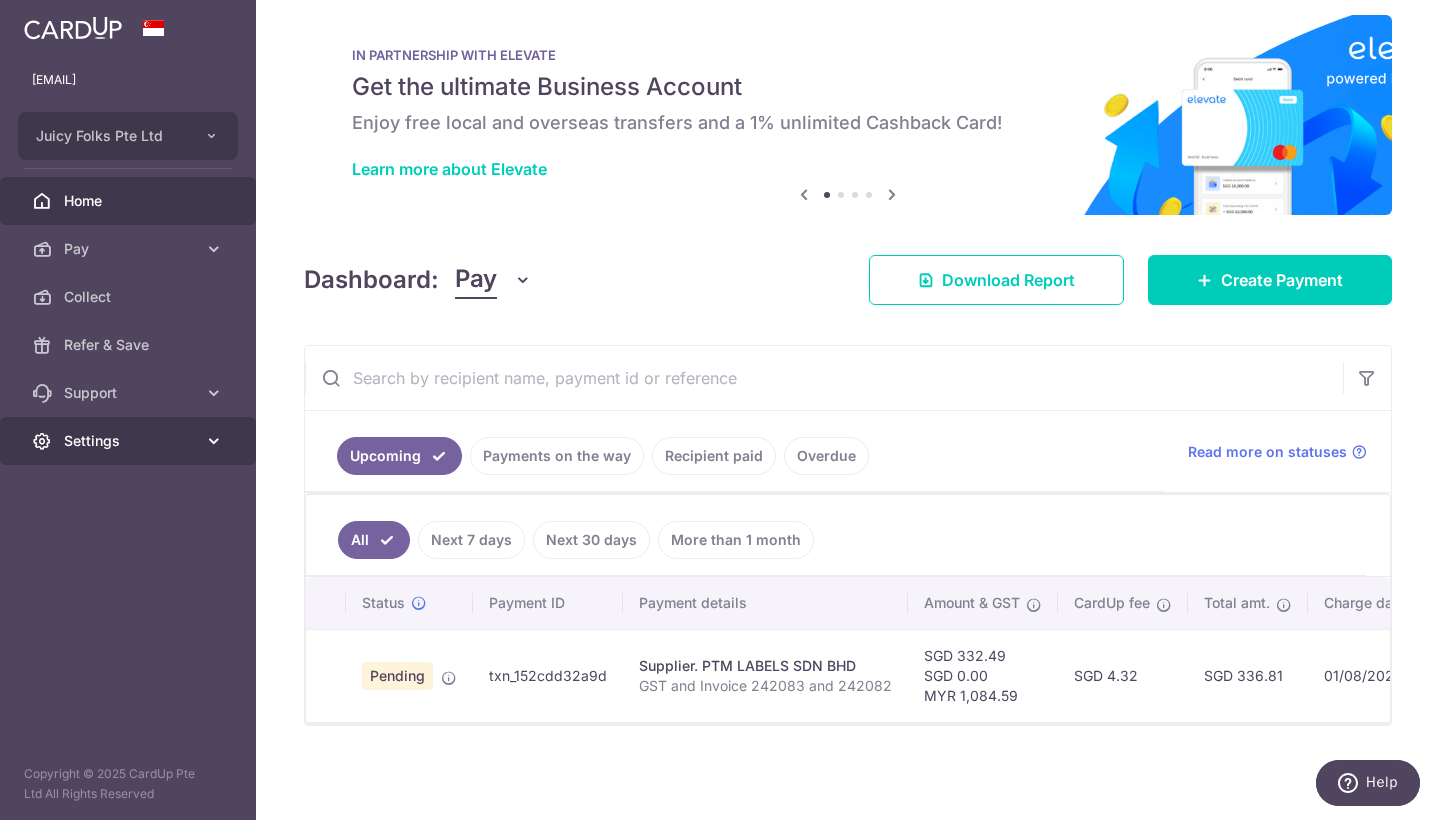 click at bounding box center [214, 441] 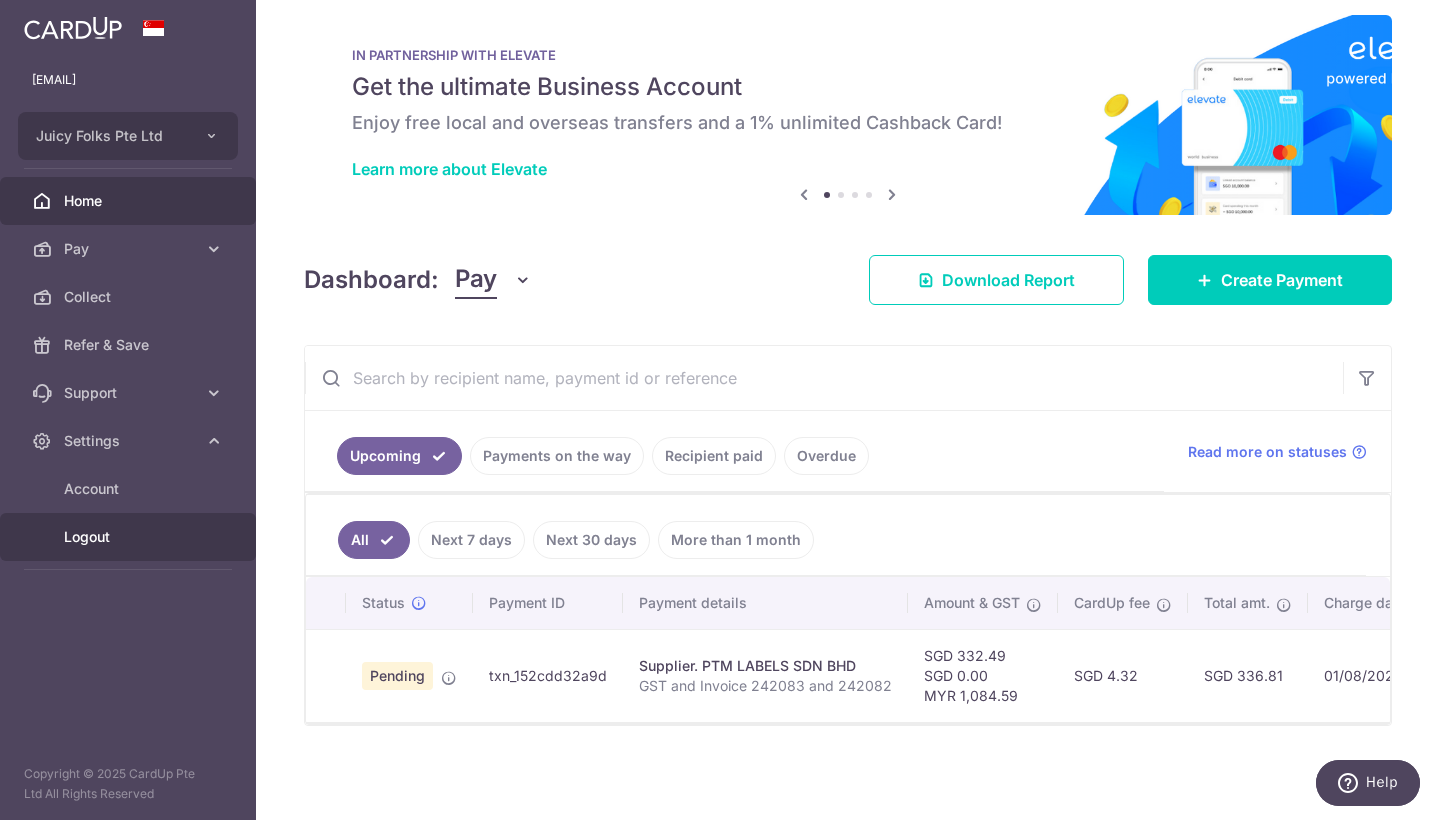 click on "Logout" at bounding box center [130, 537] 